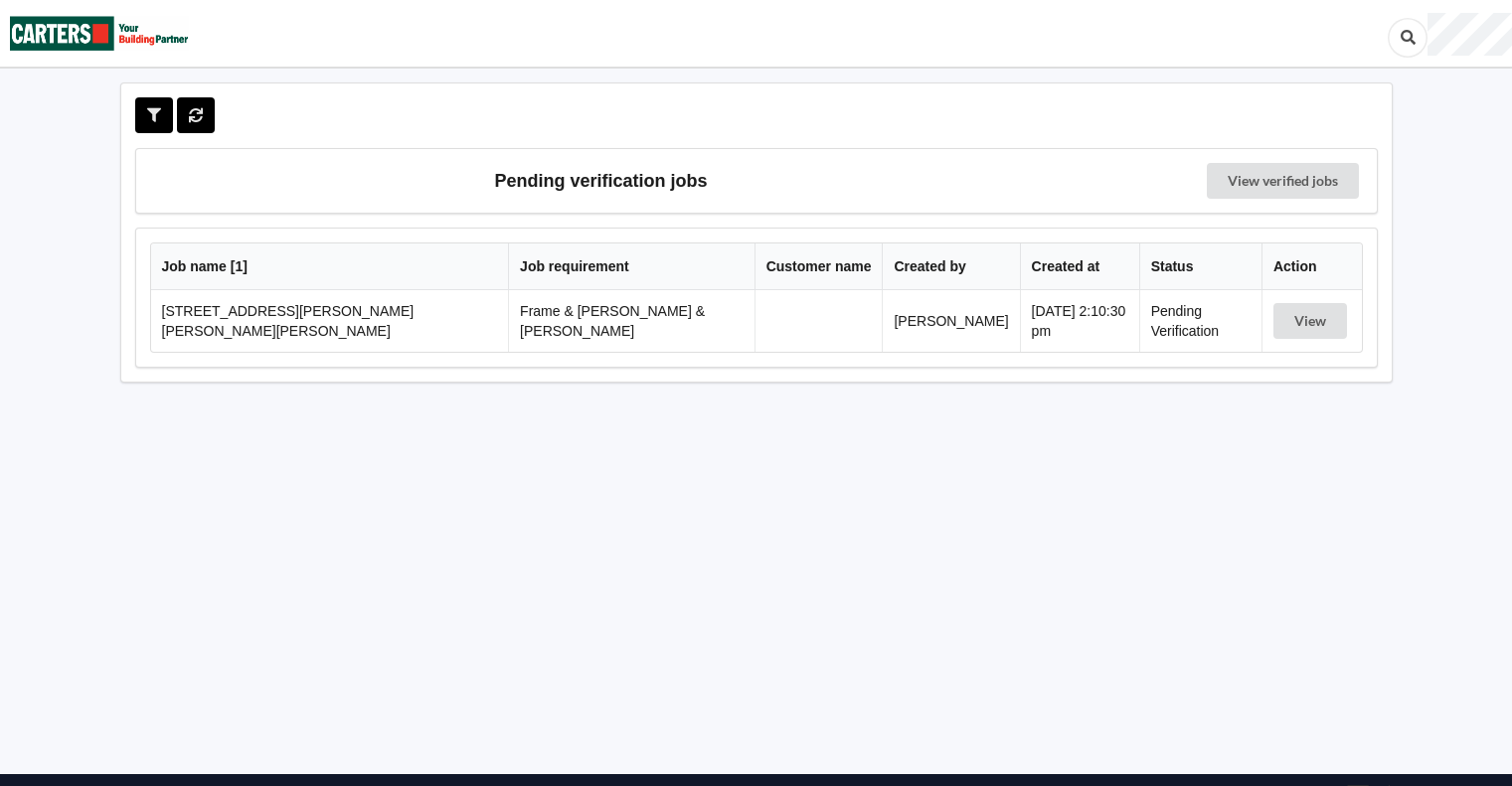 scroll, scrollTop: 0, scrollLeft: 0, axis: both 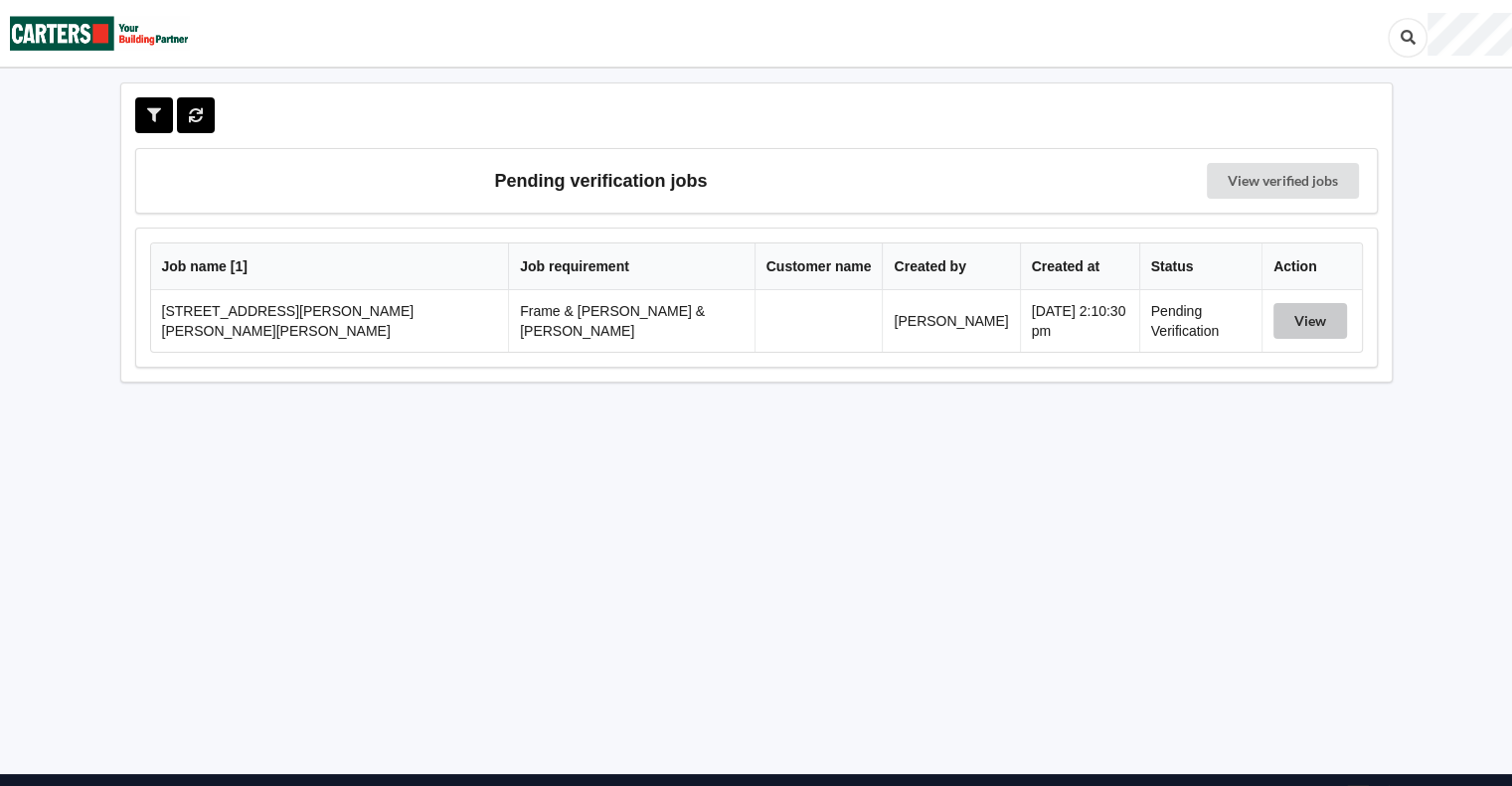click on "View" at bounding box center [1310, 321] 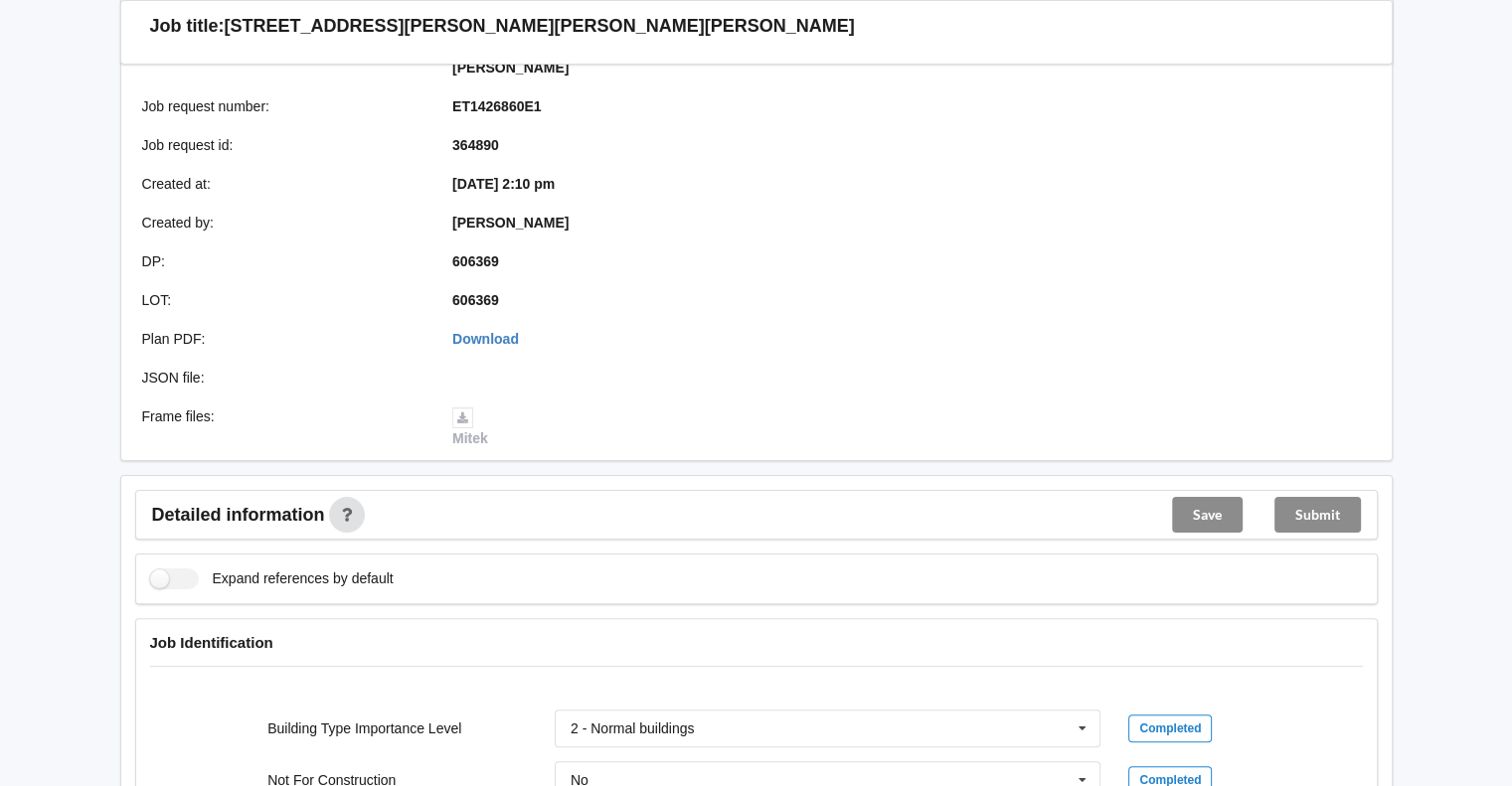 scroll, scrollTop: 662, scrollLeft: 0, axis: vertical 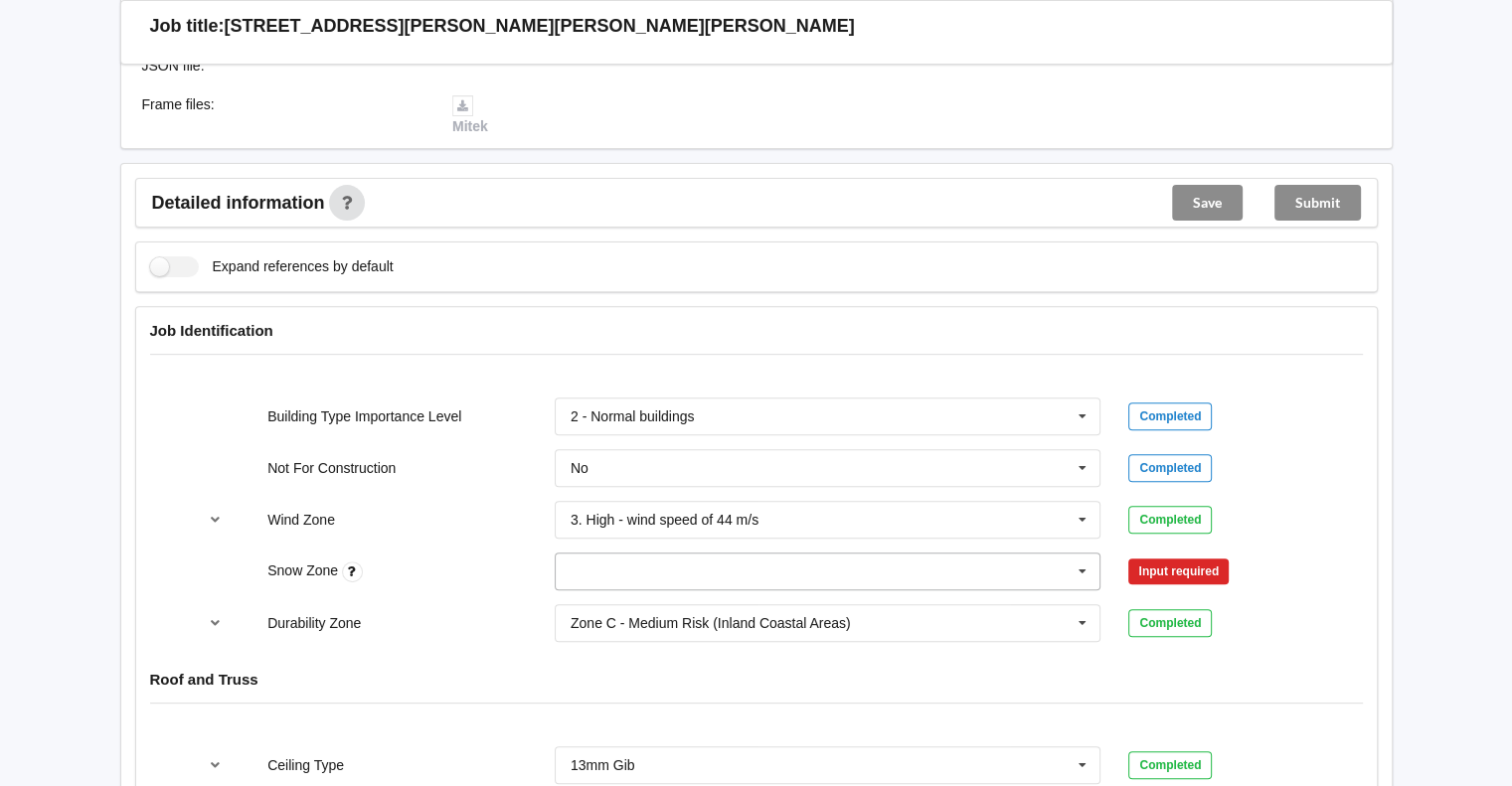 click at bounding box center [1083, 571] 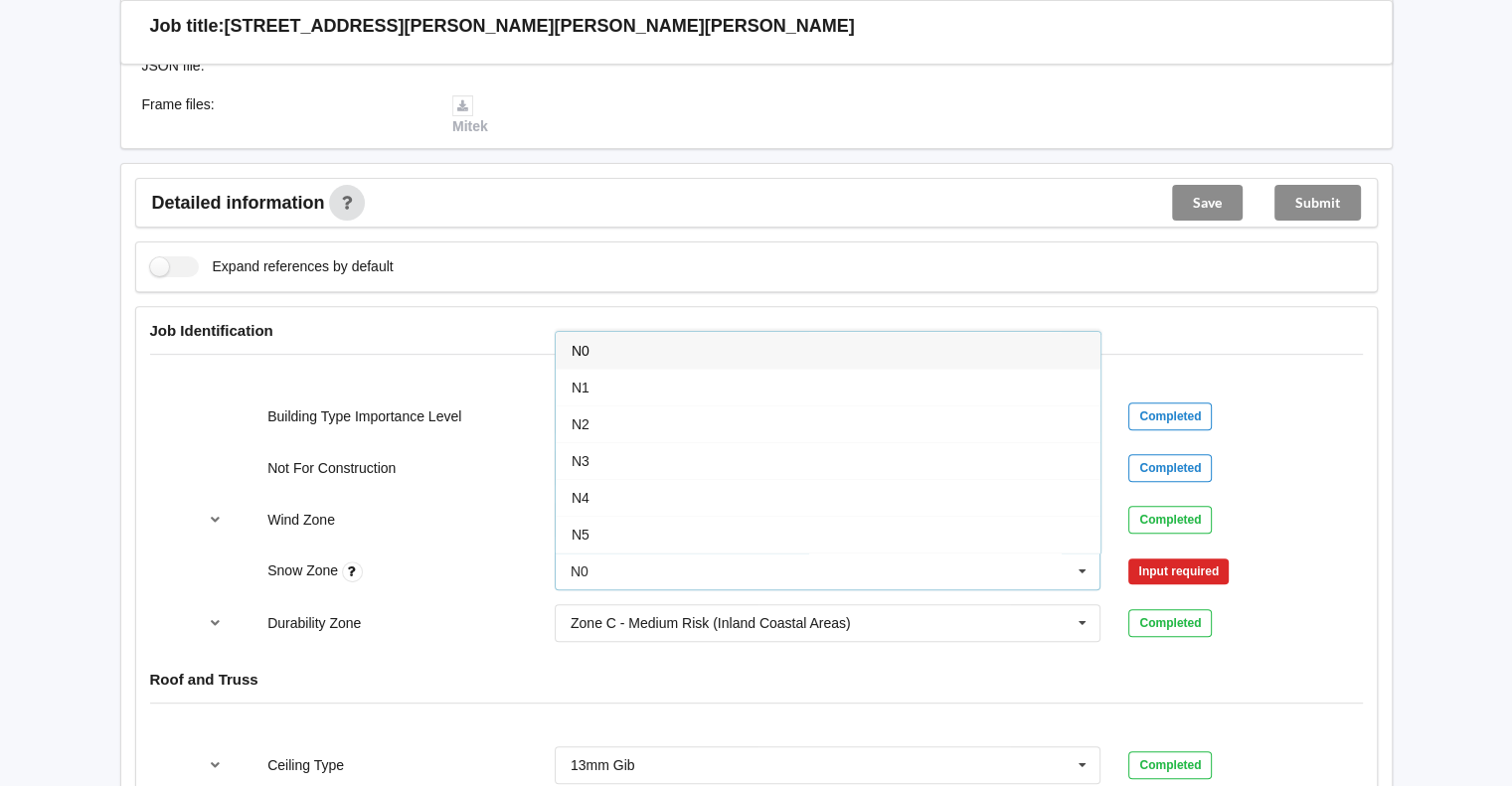 click on "N0" at bounding box center [828, 350] 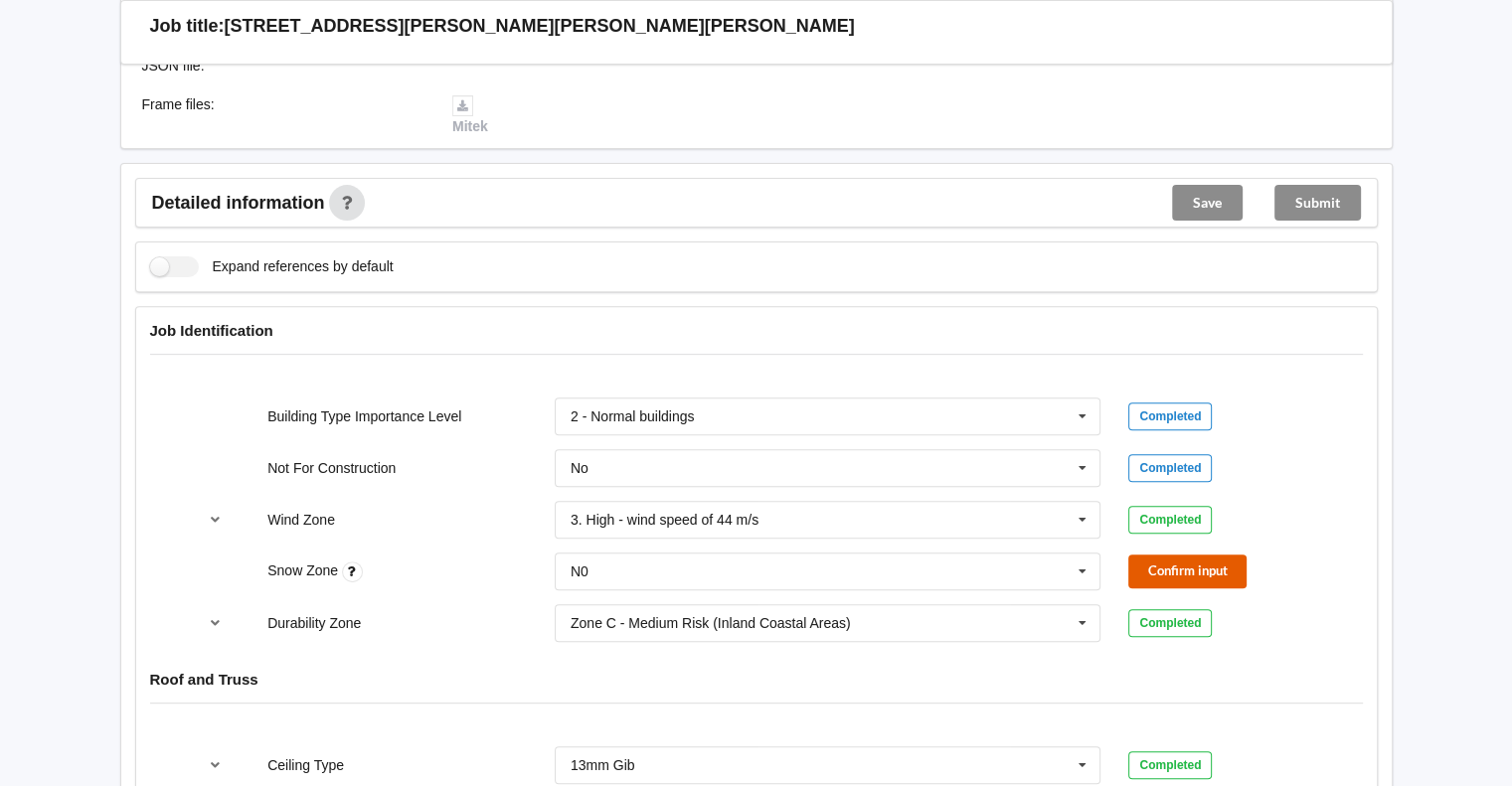 click on "Confirm input" at bounding box center [1187, 570] 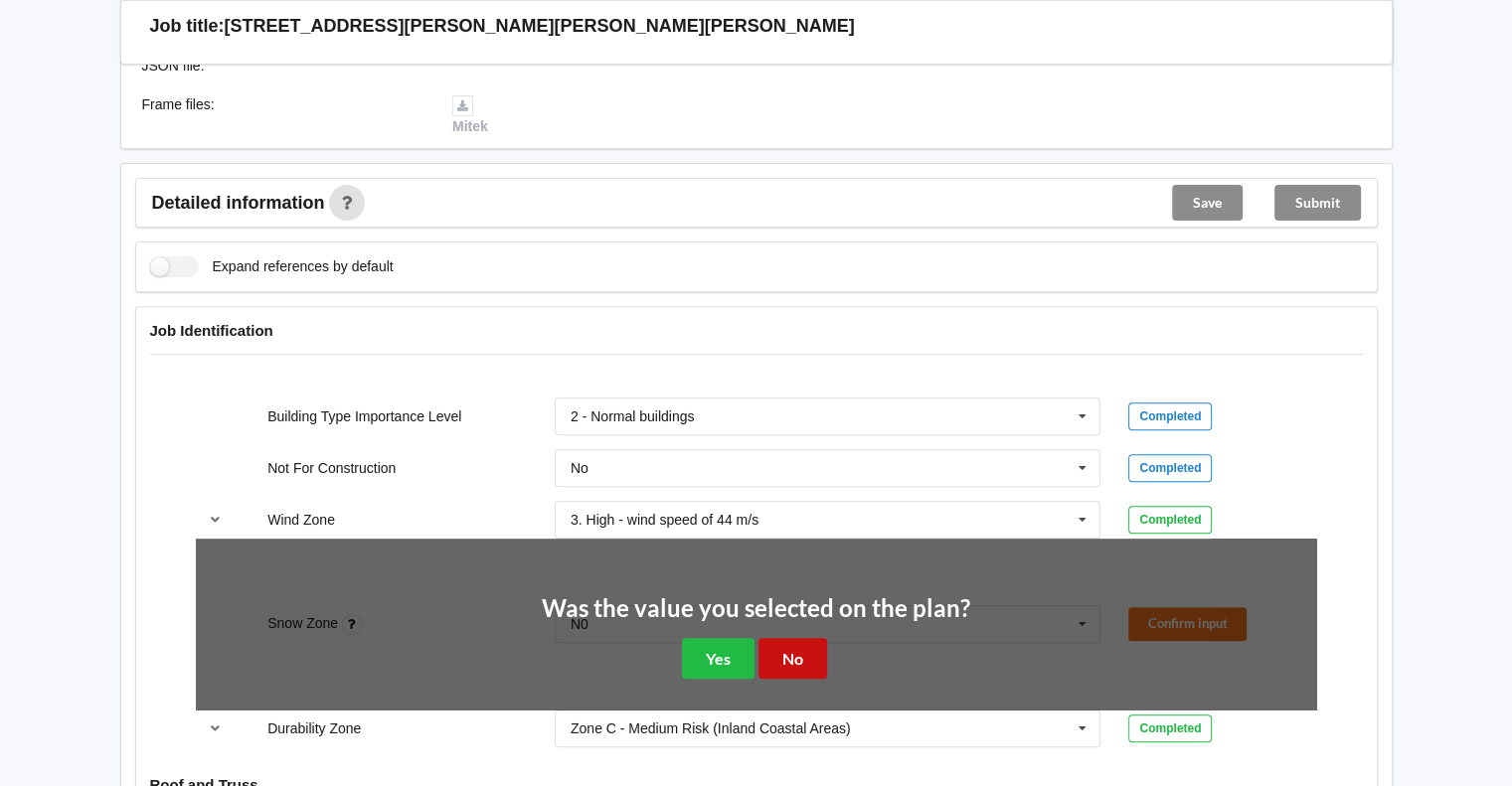 click on "No" at bounding box center [792, 658] 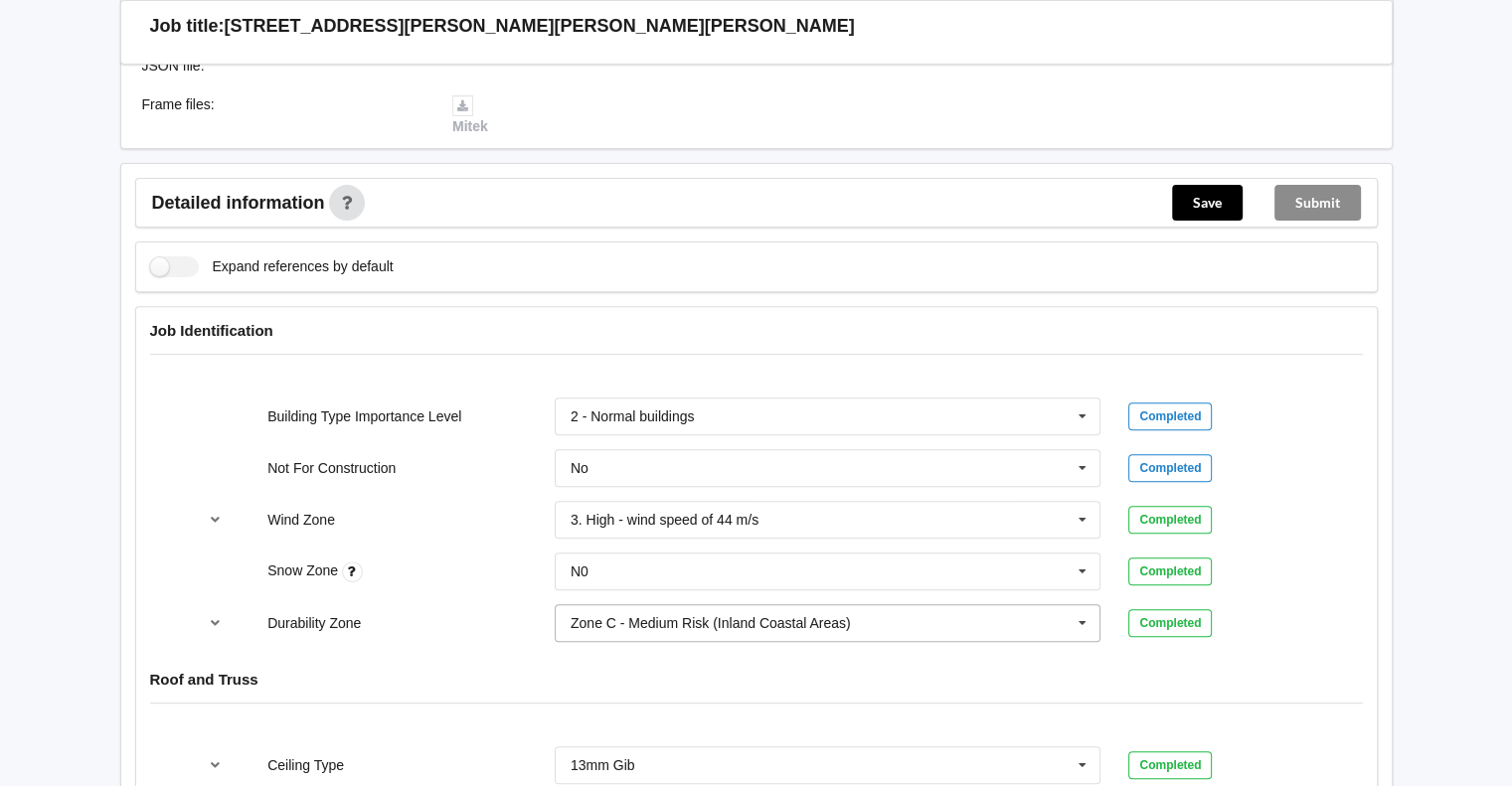 scroll, scrollTop: 828, scrollLeft: 0, axis: vertical 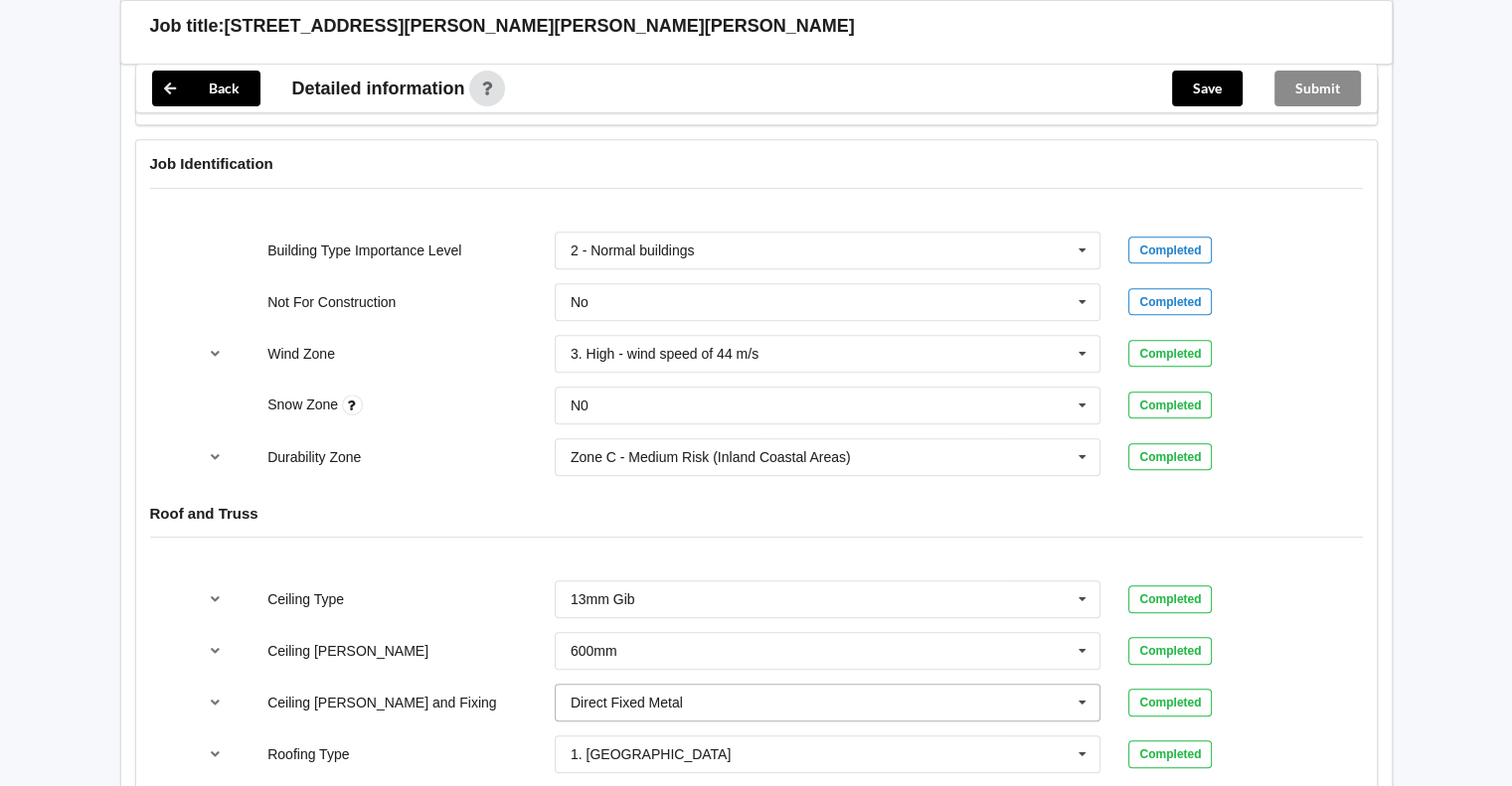 click at bounding box center [1083, 703] 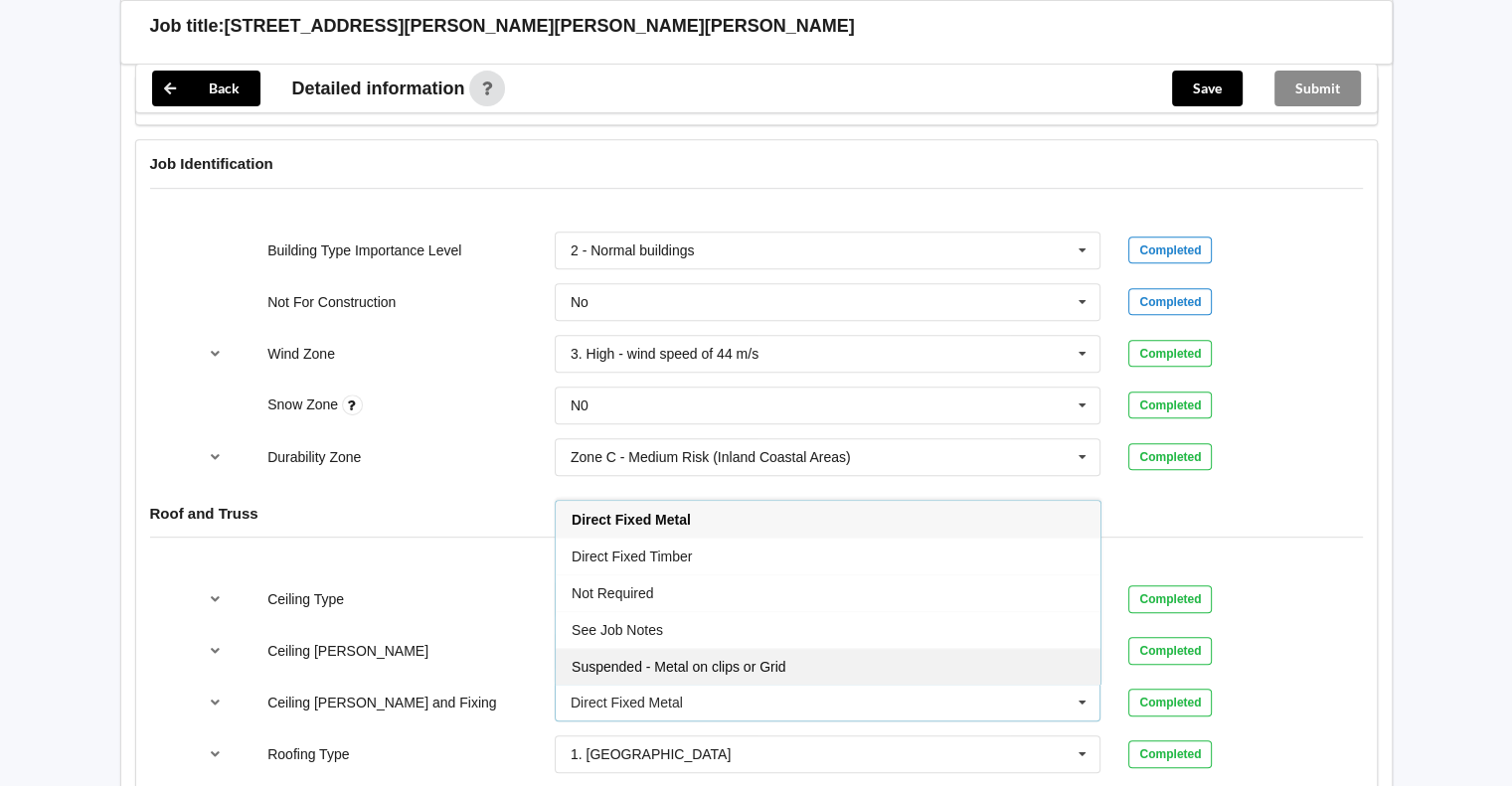 click on "Suspended - Metal on clips or Grid" at bounding box center (828, 666) 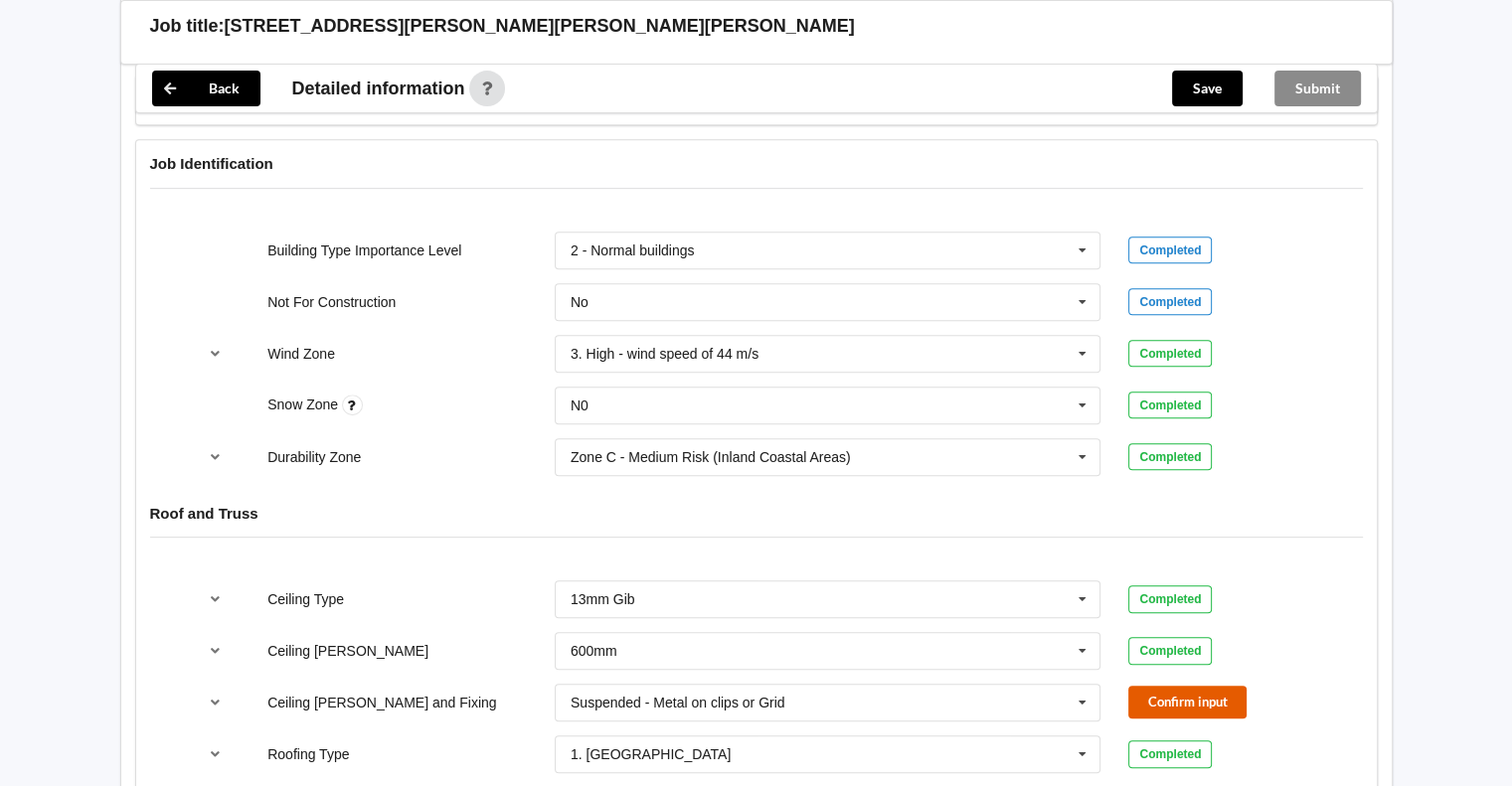 click on "Confirm input" at bounding box center [1187, 702] 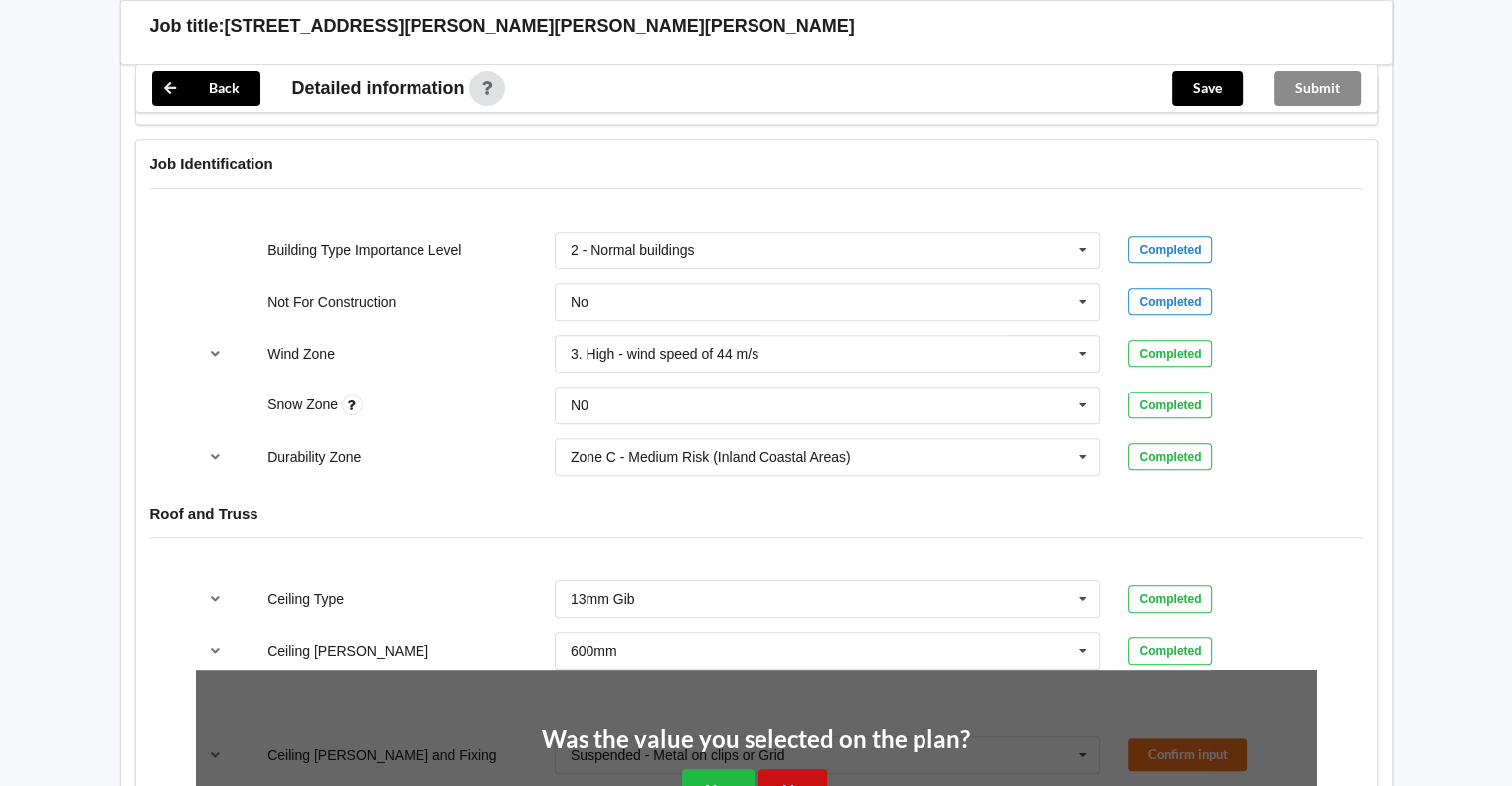 click on "No" at bounding box center [792, 789] 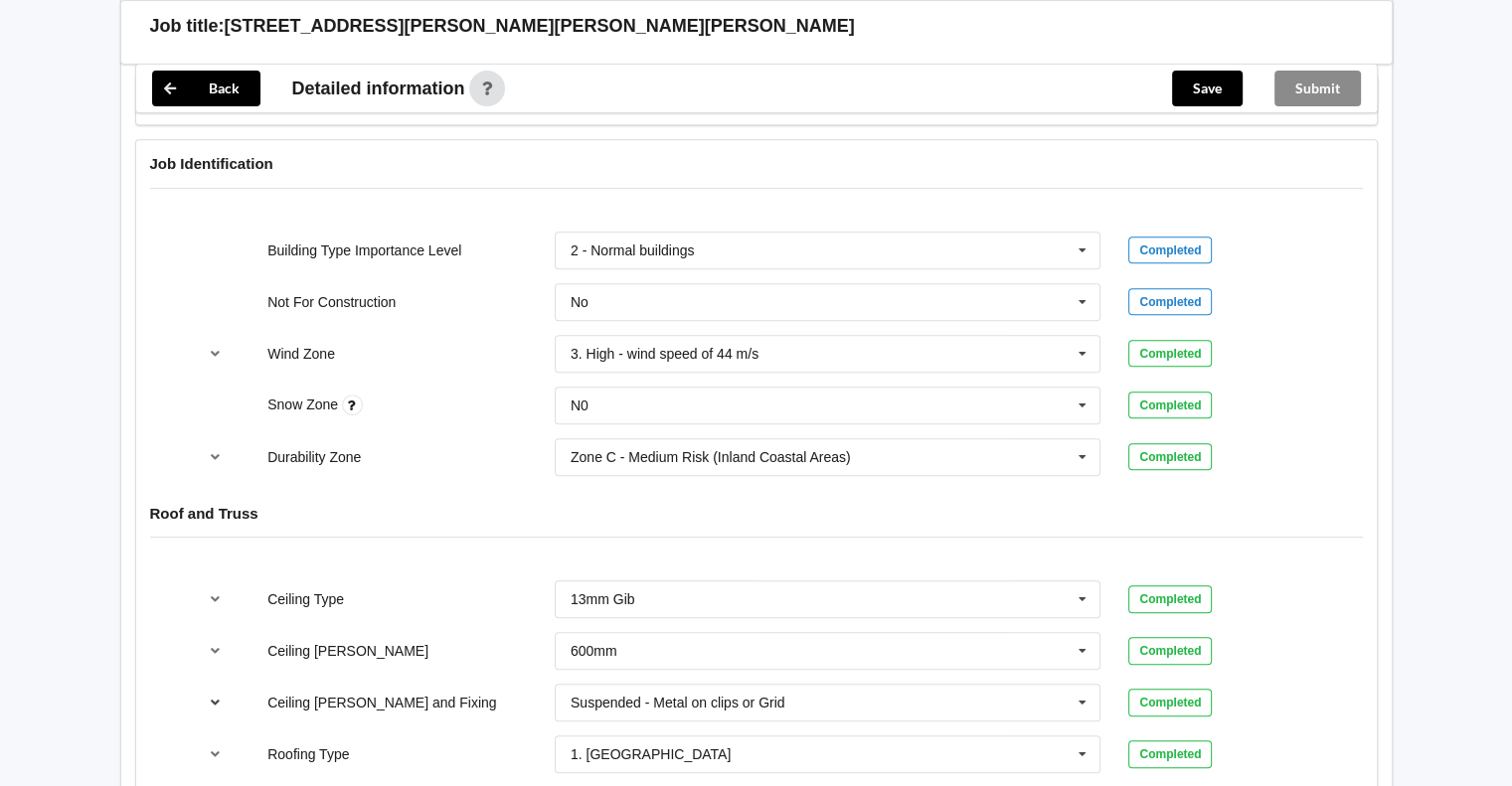 click at bounding box center [215, 702] 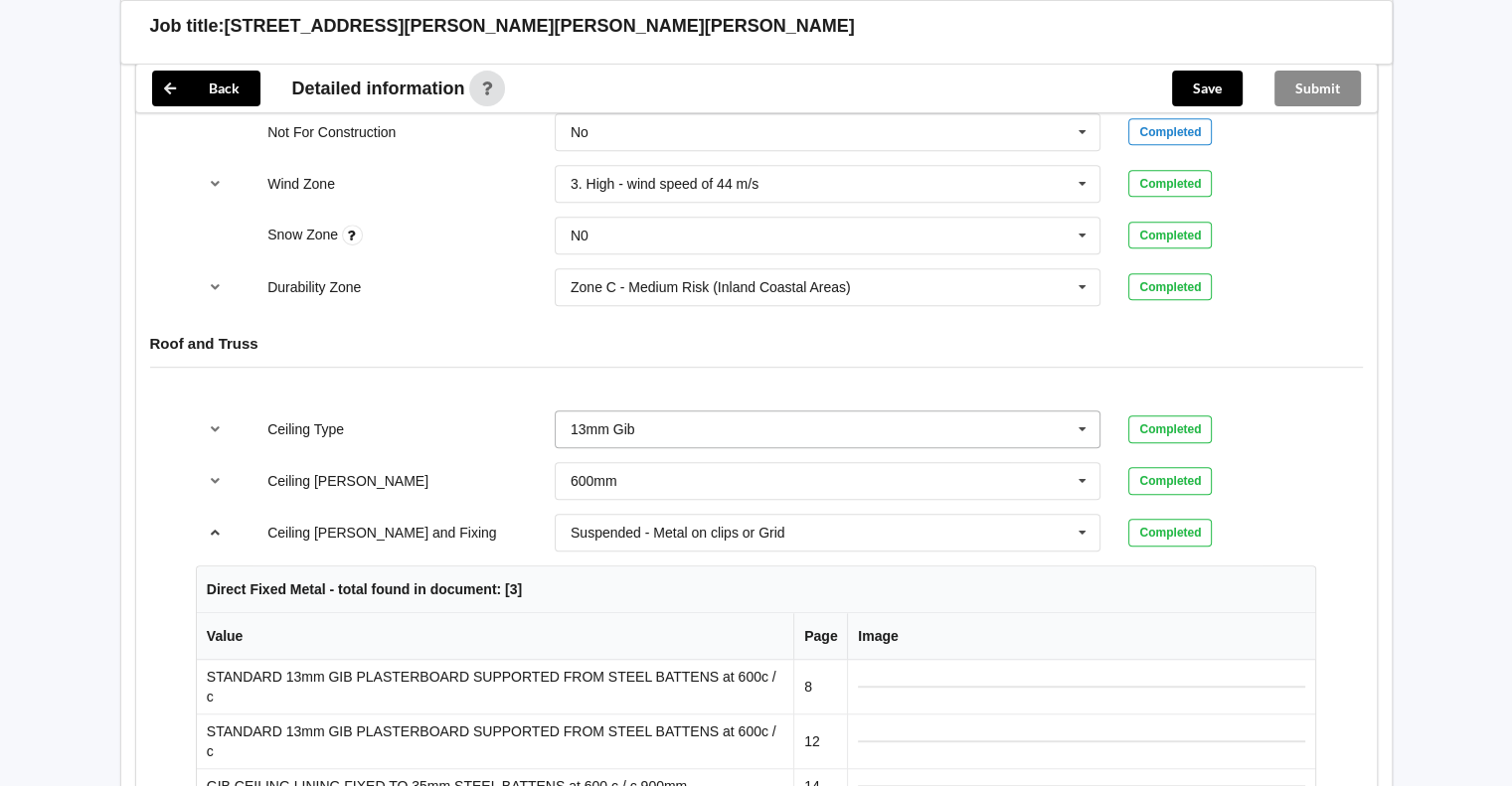 scroll, scrollTop: 1159, scrollLeft: 0, axis: vertical 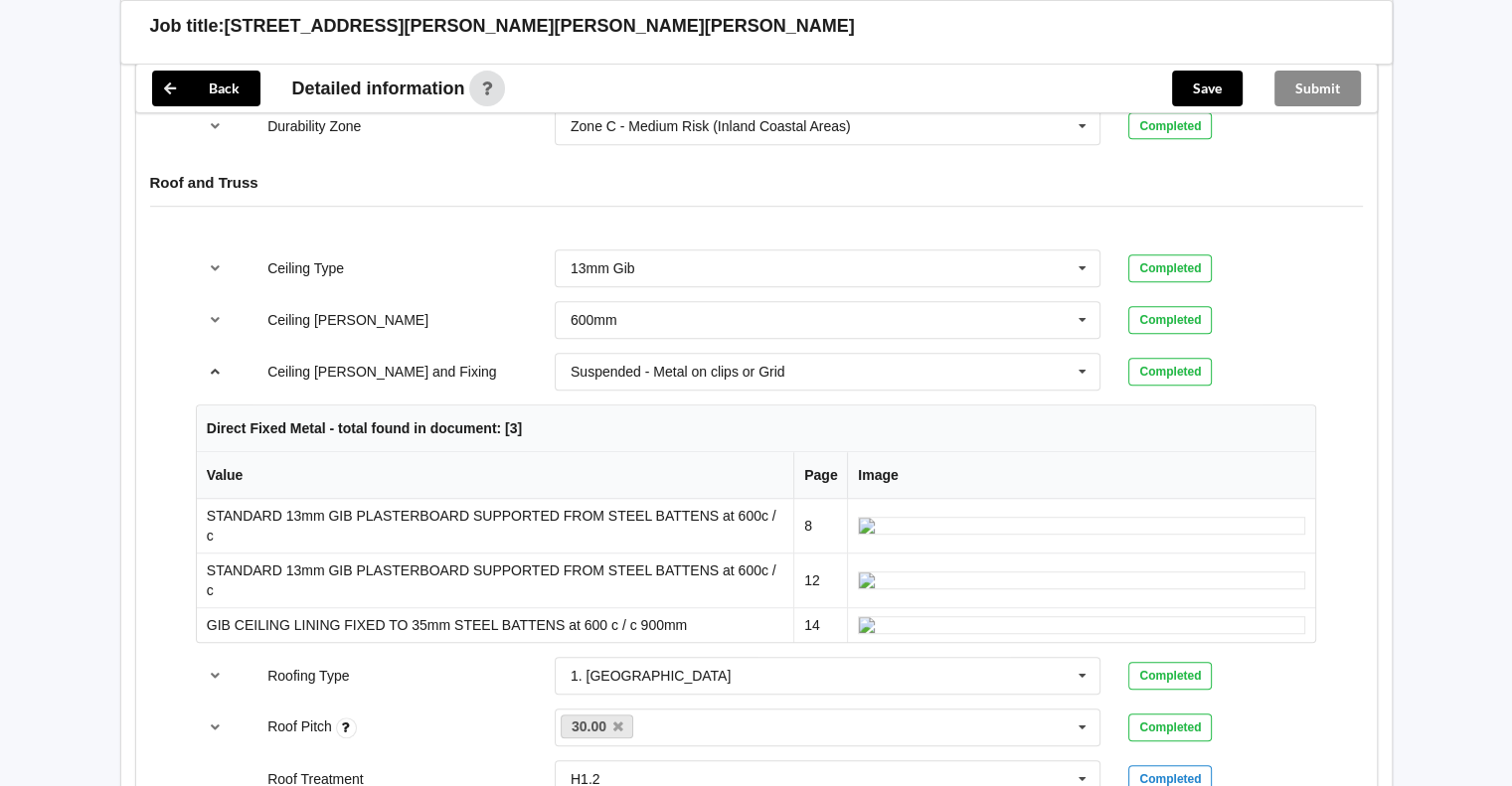 click at bounding box center [215, 371] 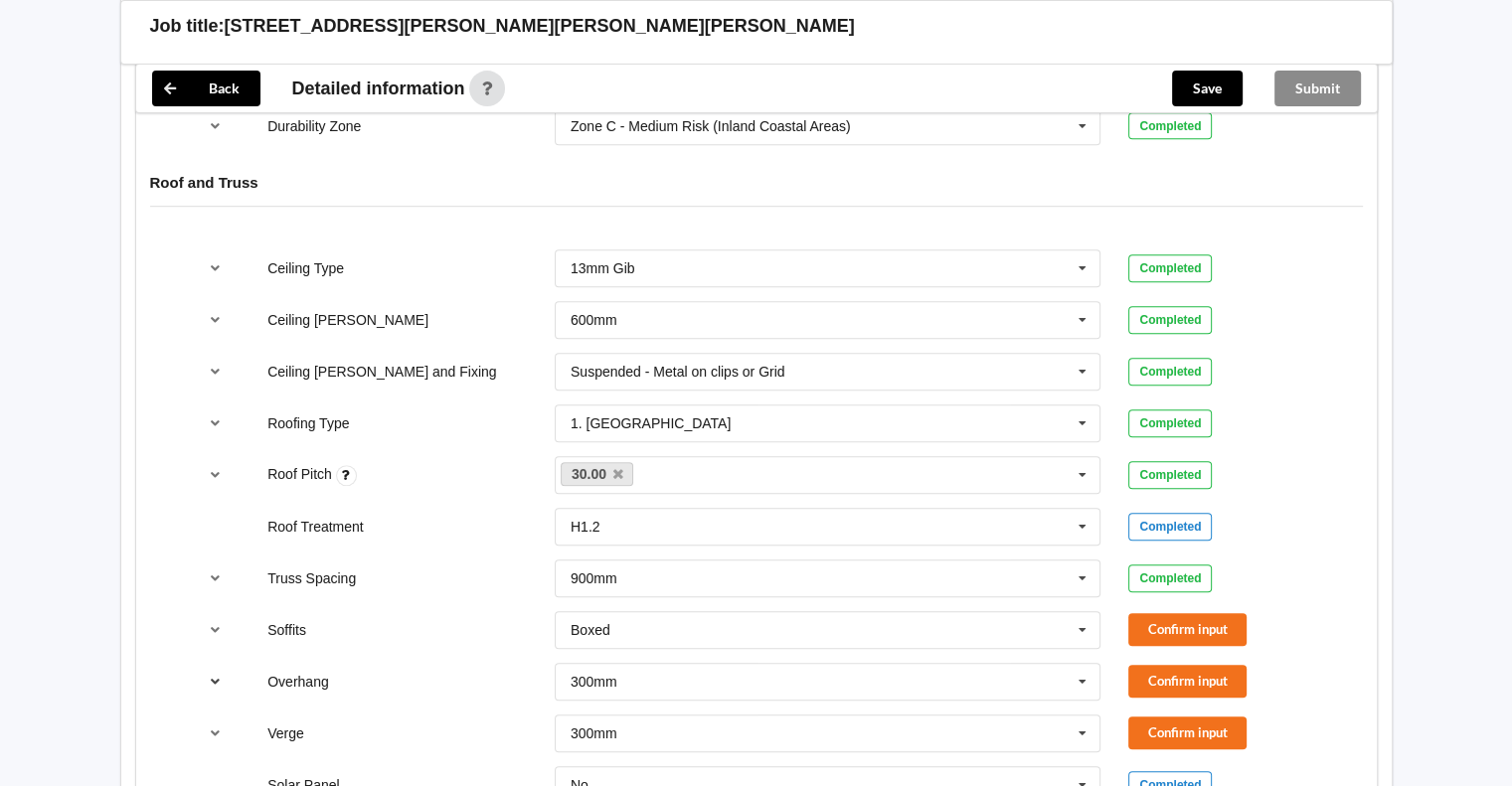 click at bounding box center (215, 681) 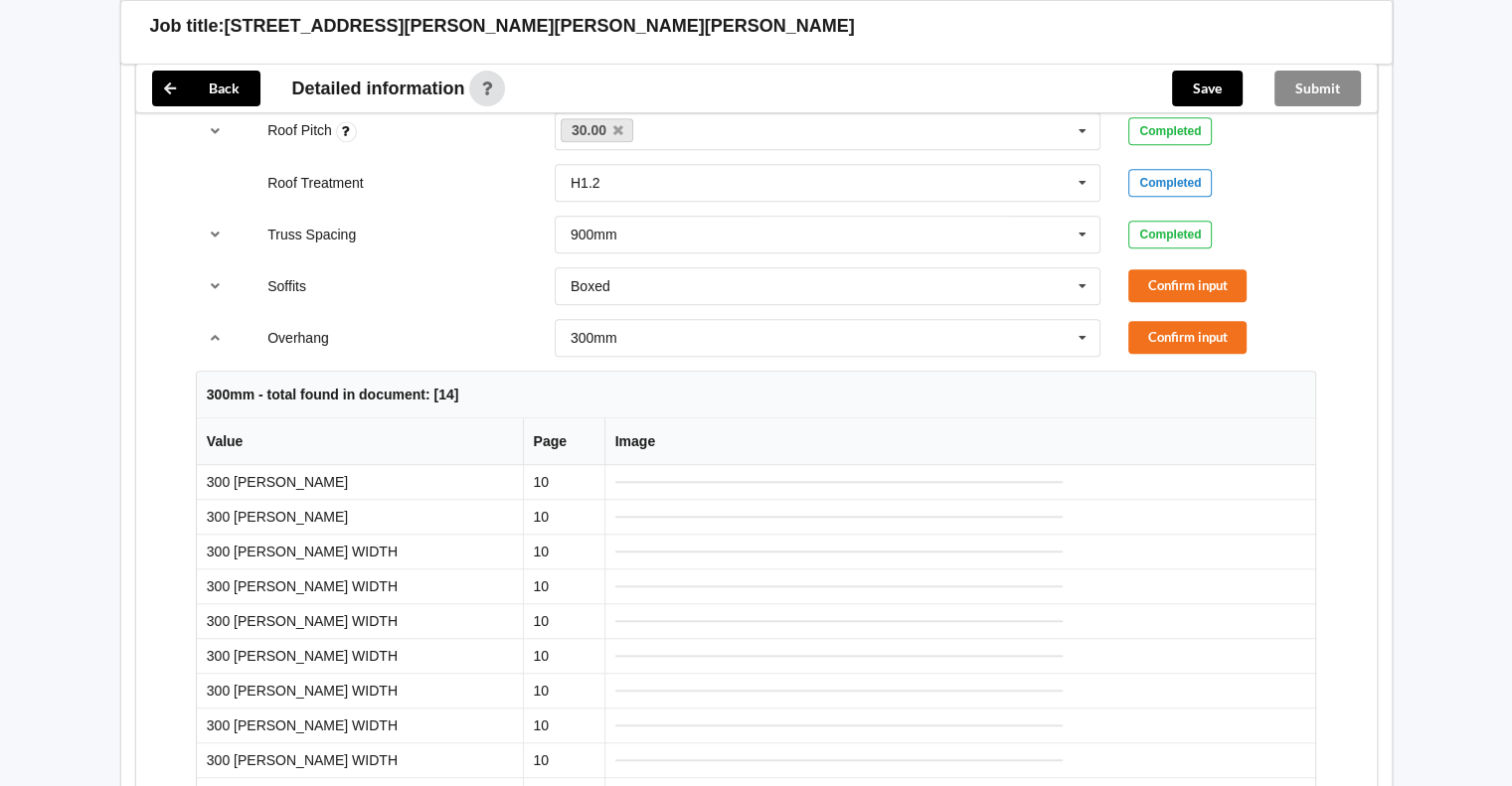 scroll, scrollTop: 1491, scrollLeft: 0, axis: vertical 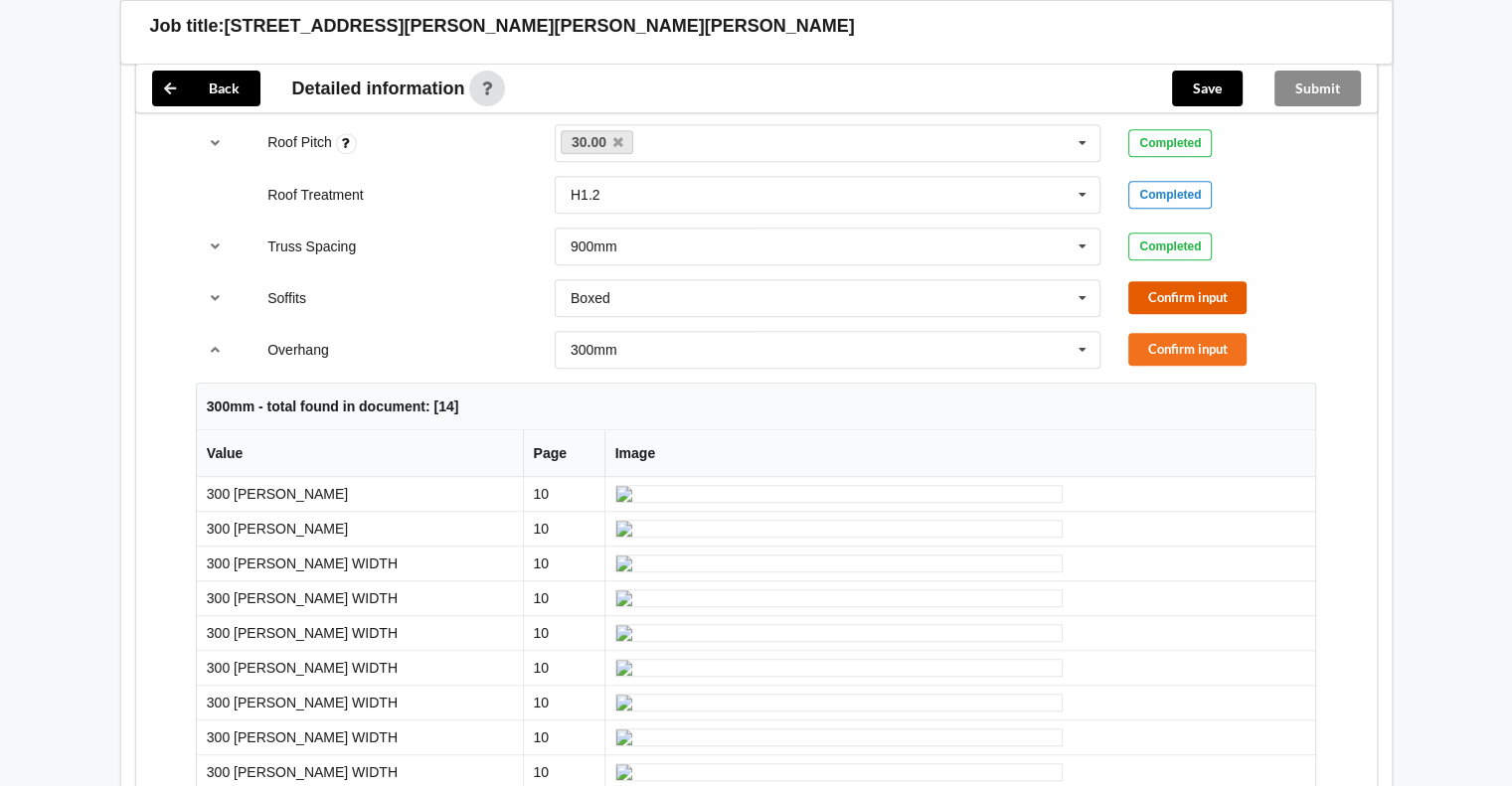 click on "Confirm input" at bounding box center (1187, 297) 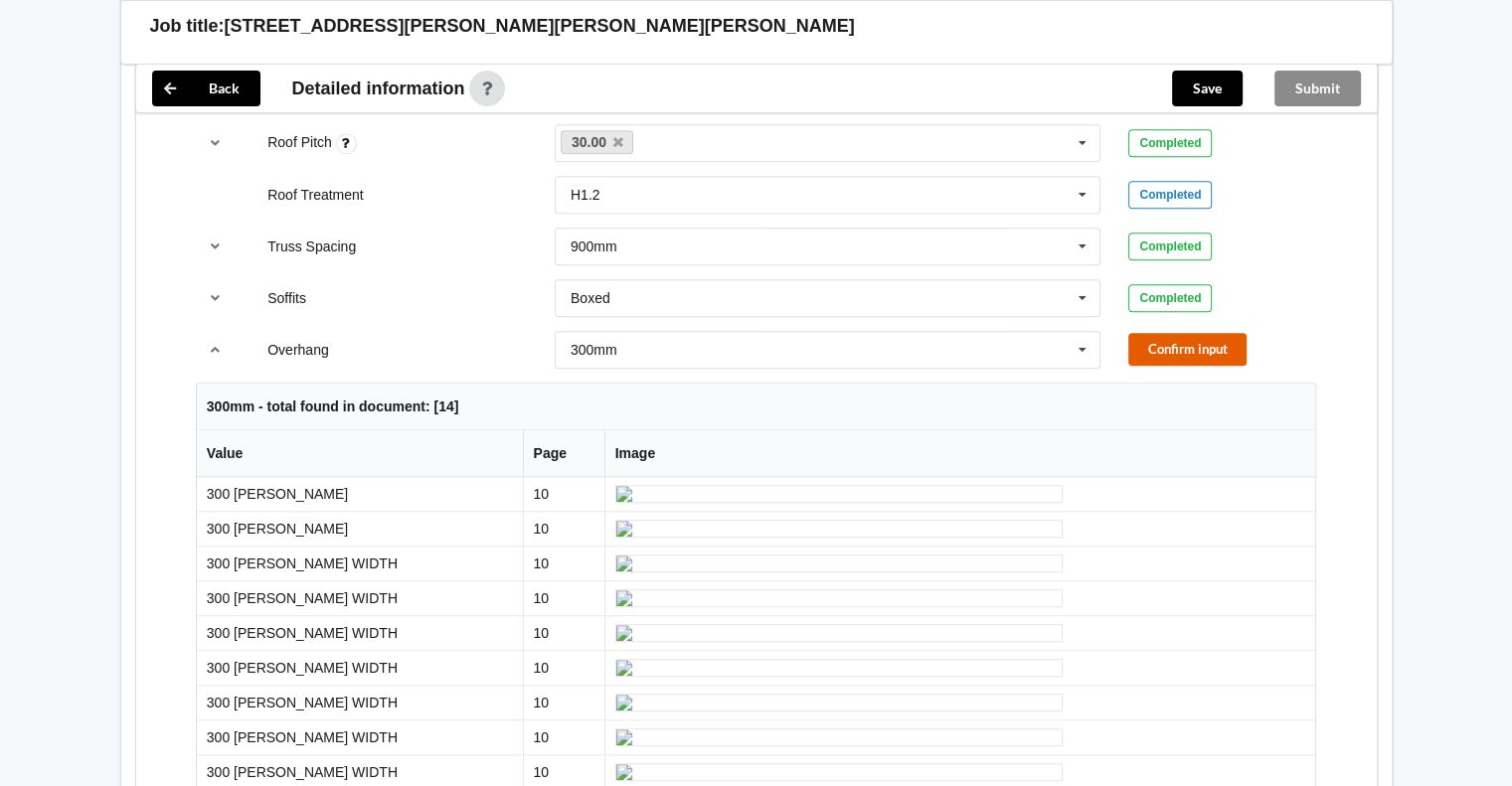 click on "Confirm input" at bounding box center (1187, 349) 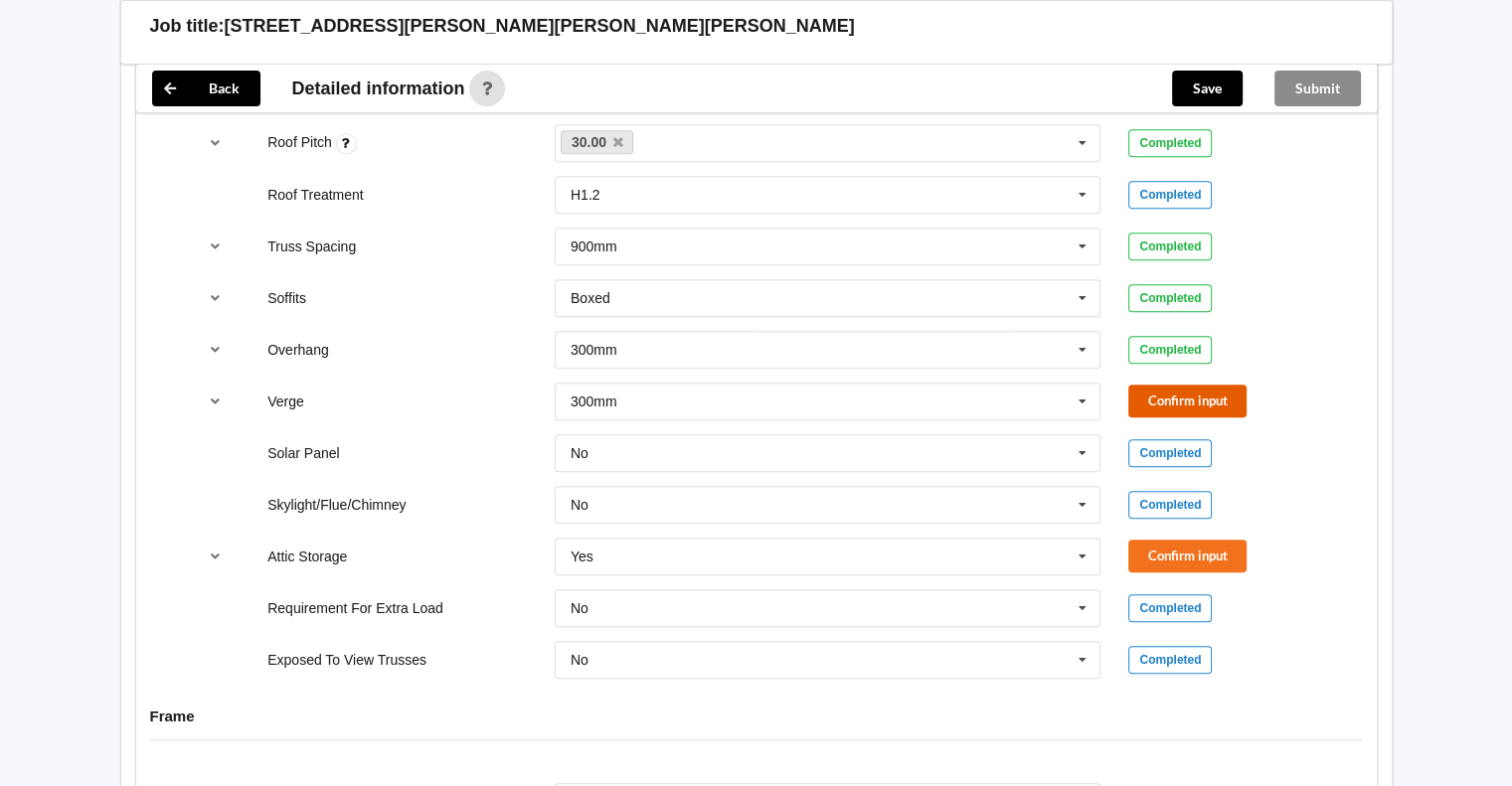 click on "Confirm input" at bounding box center [1187, 400] 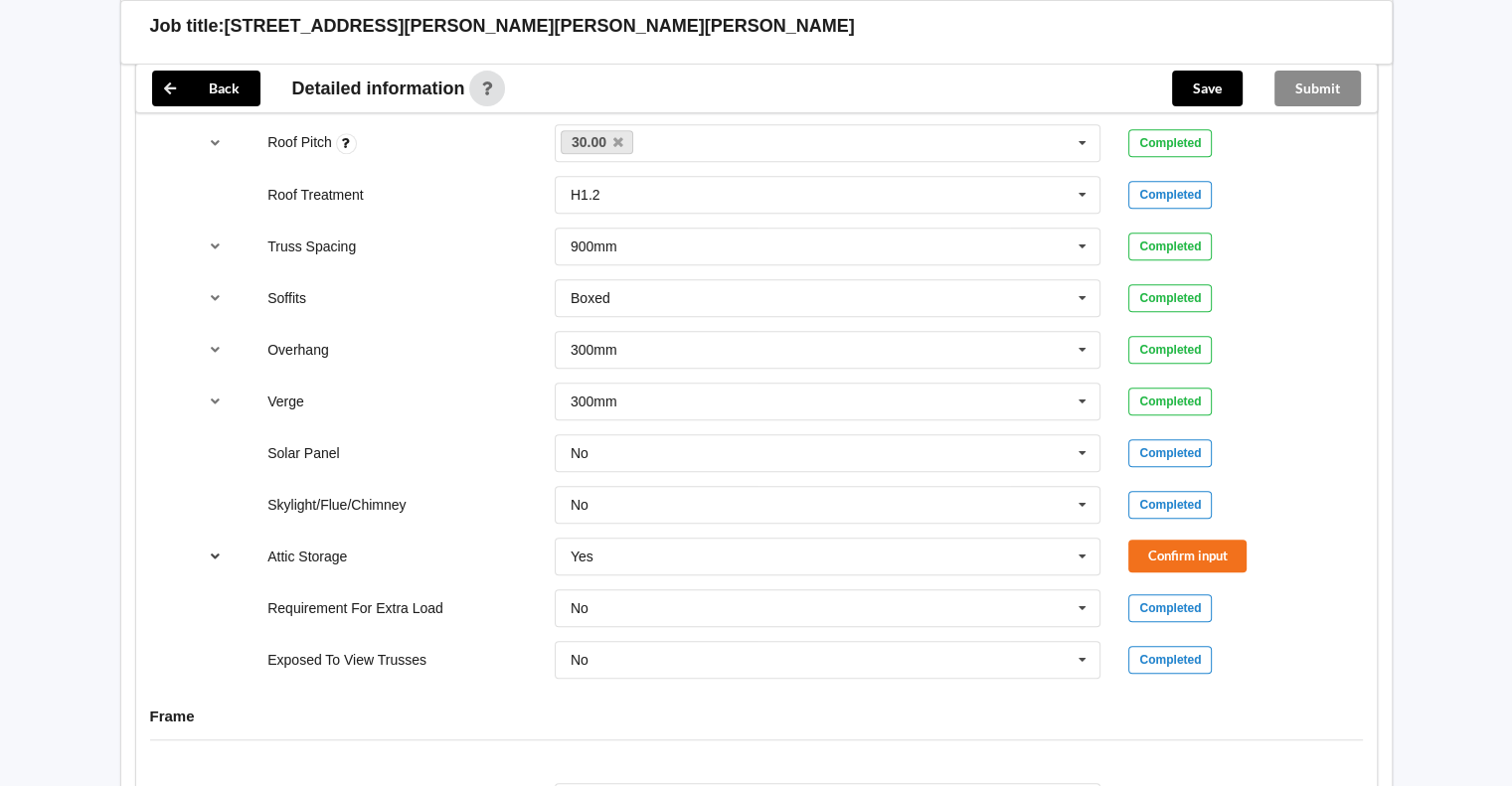 click at bounding box center [215, 555] 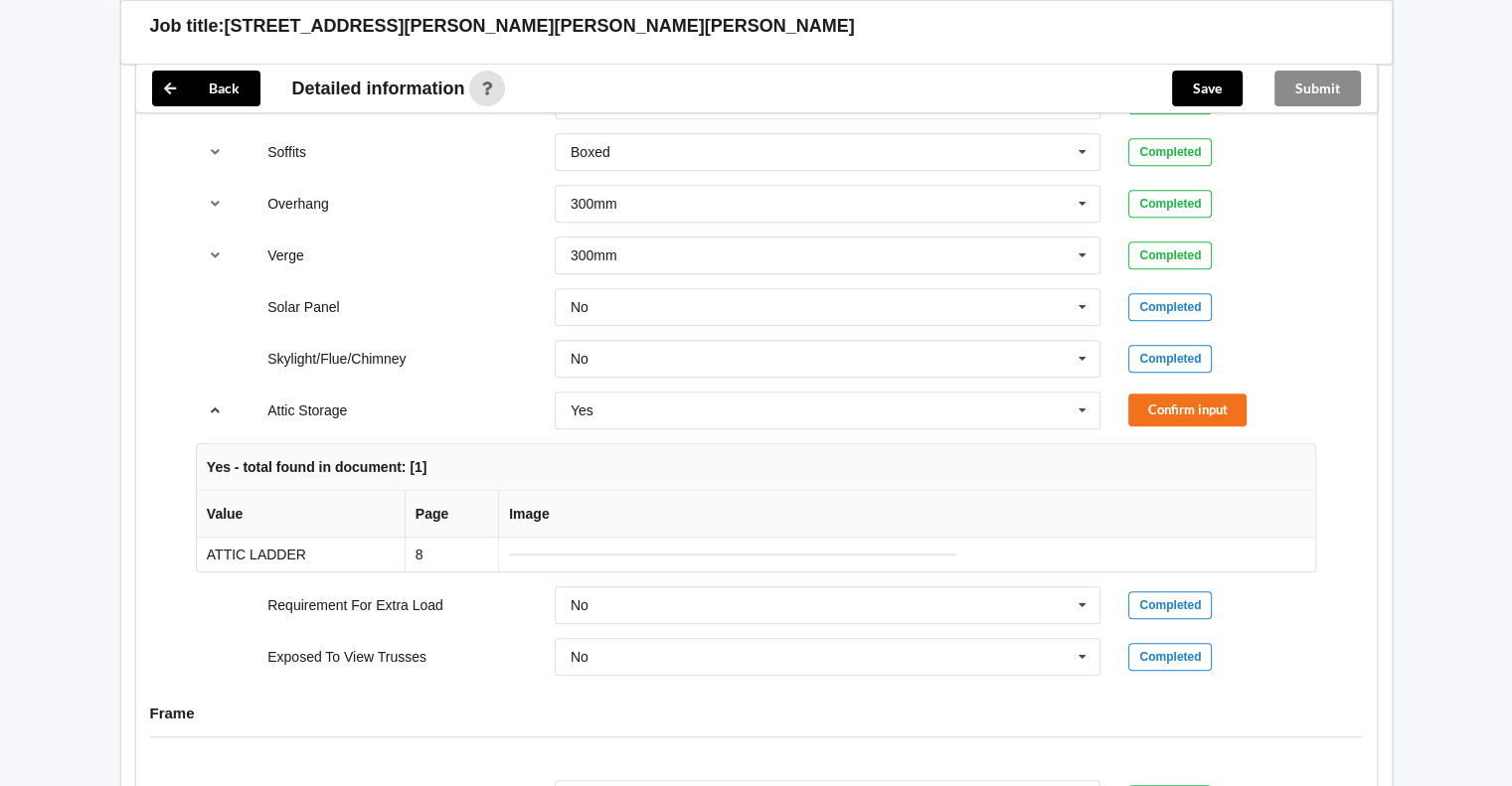 scroll, scrollTop: 1821, scrollLeft: 0, axis: vertical 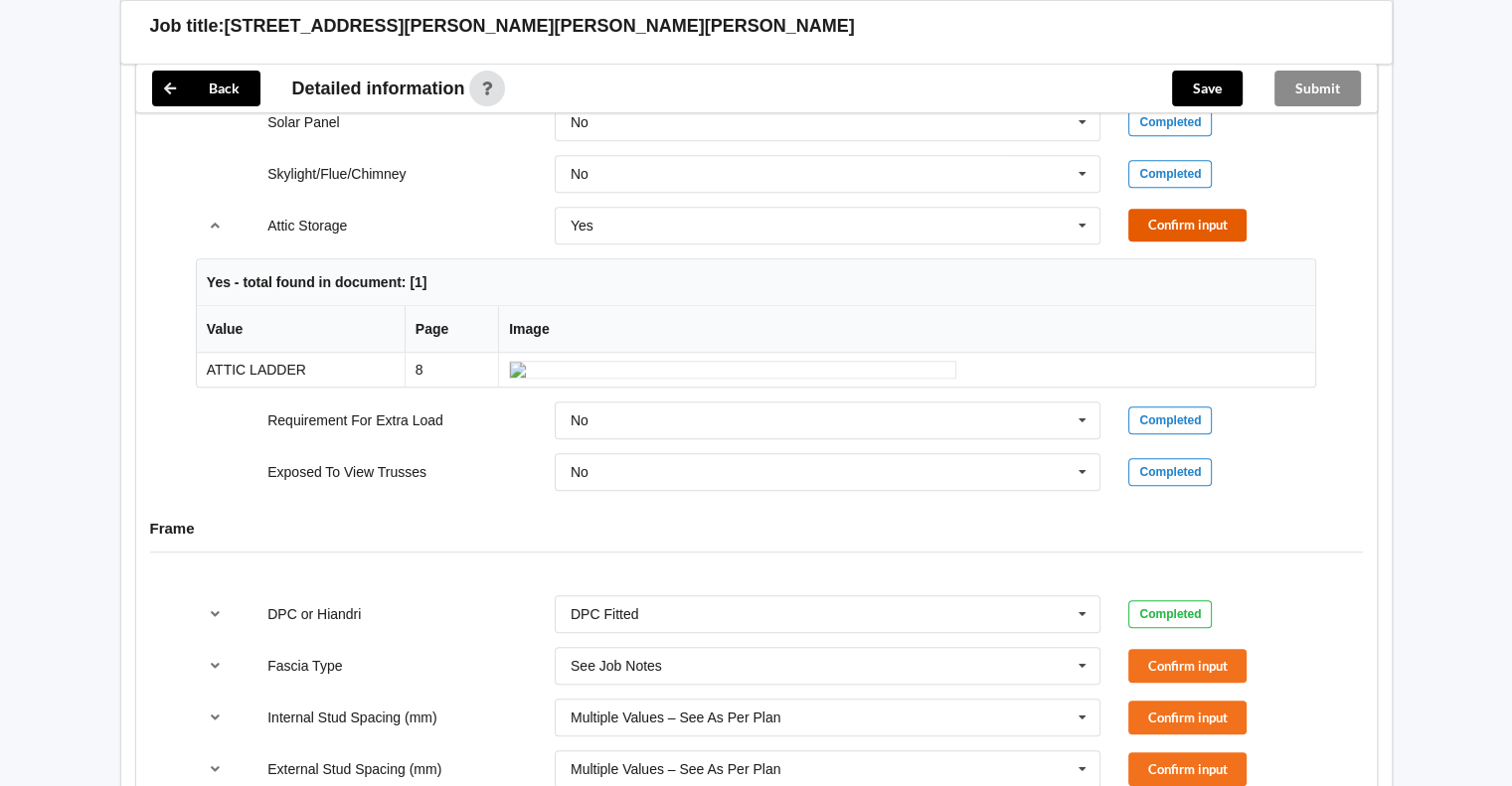 click on "Confirm input" at bounding box center (1187, 225) 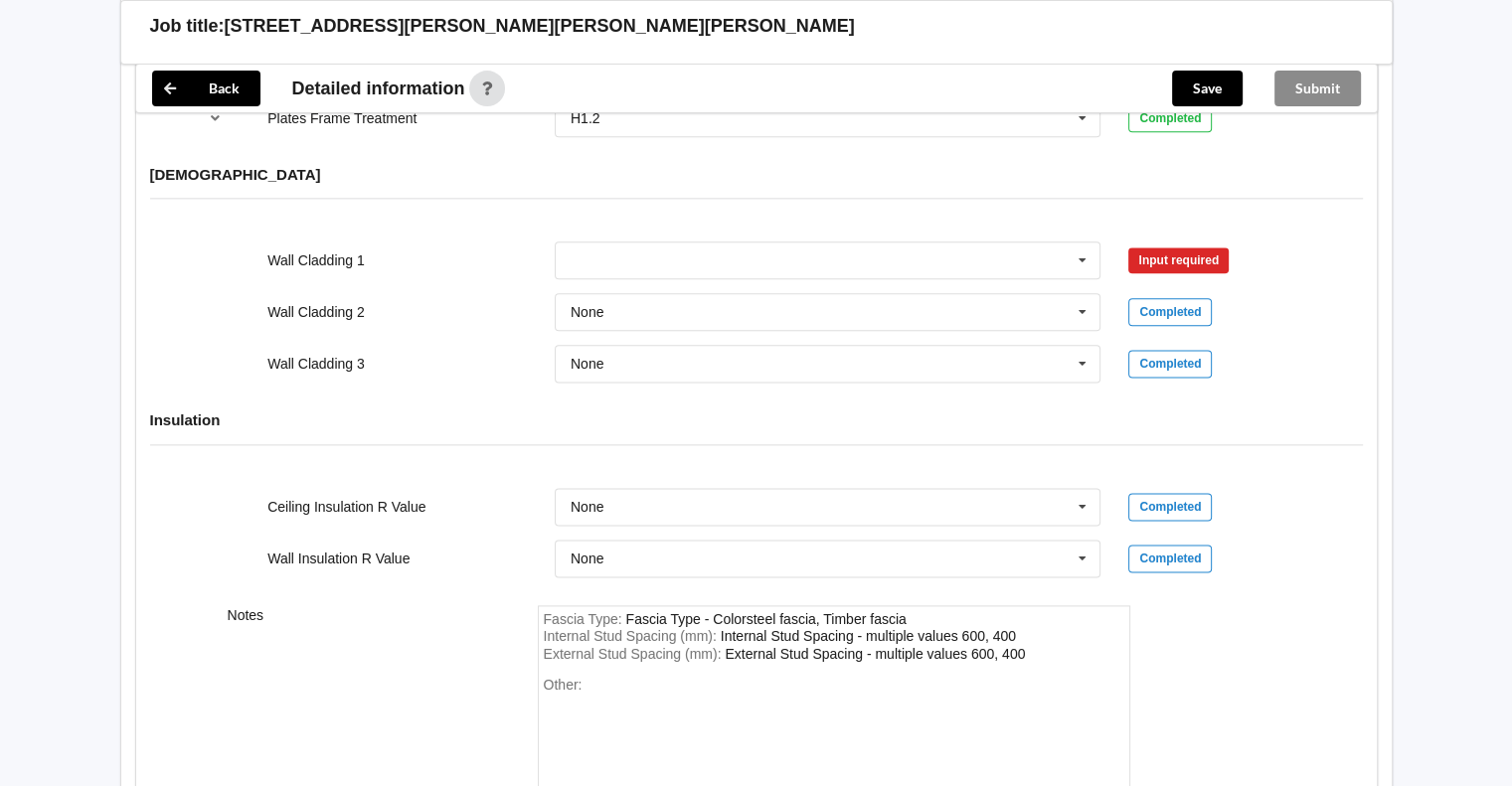 scroll, scrollTop: 2152, scrollLeft: 0, axis: vertical 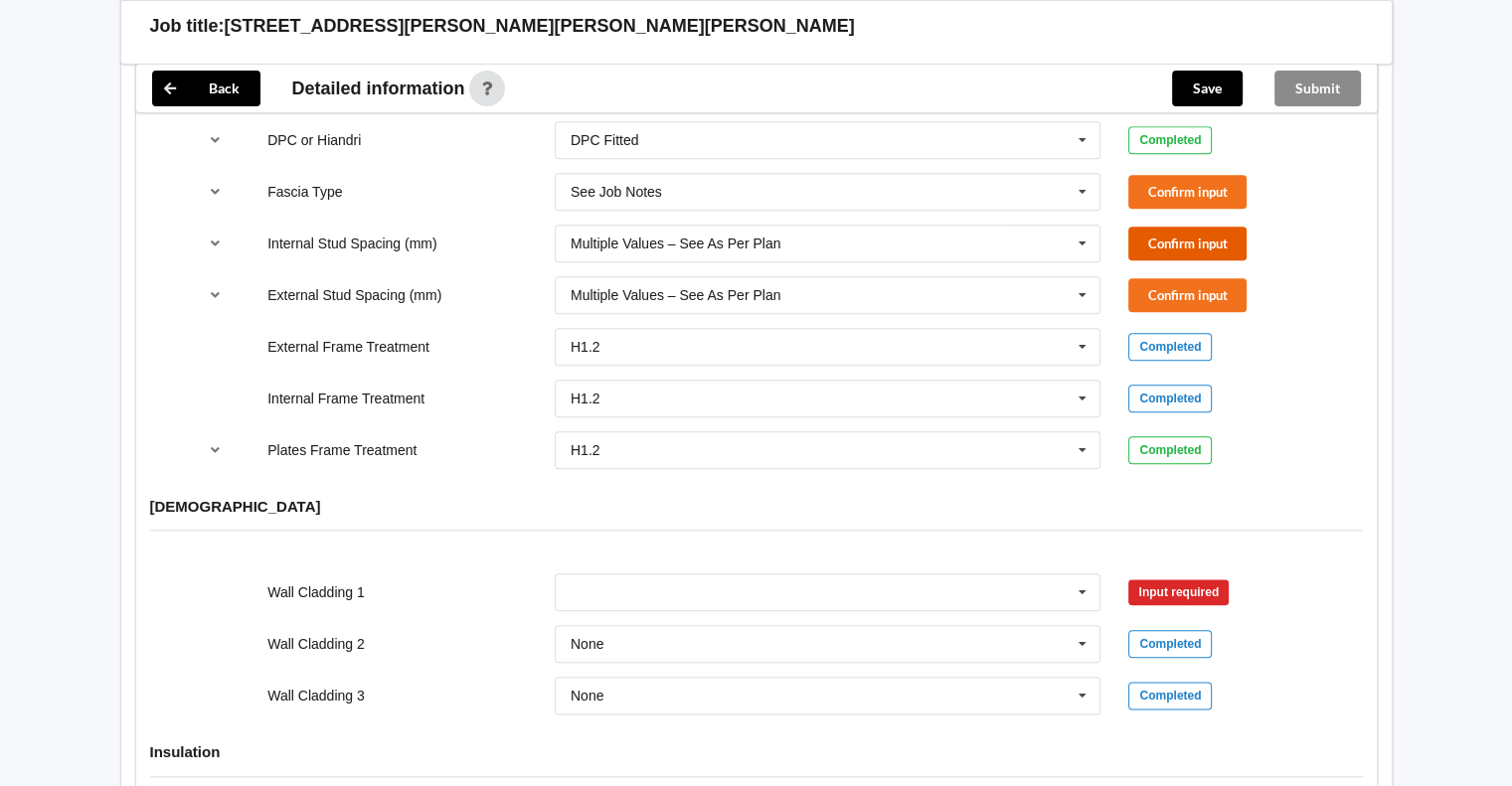 click on "Confirm input" at bounding box center (1187, 242) 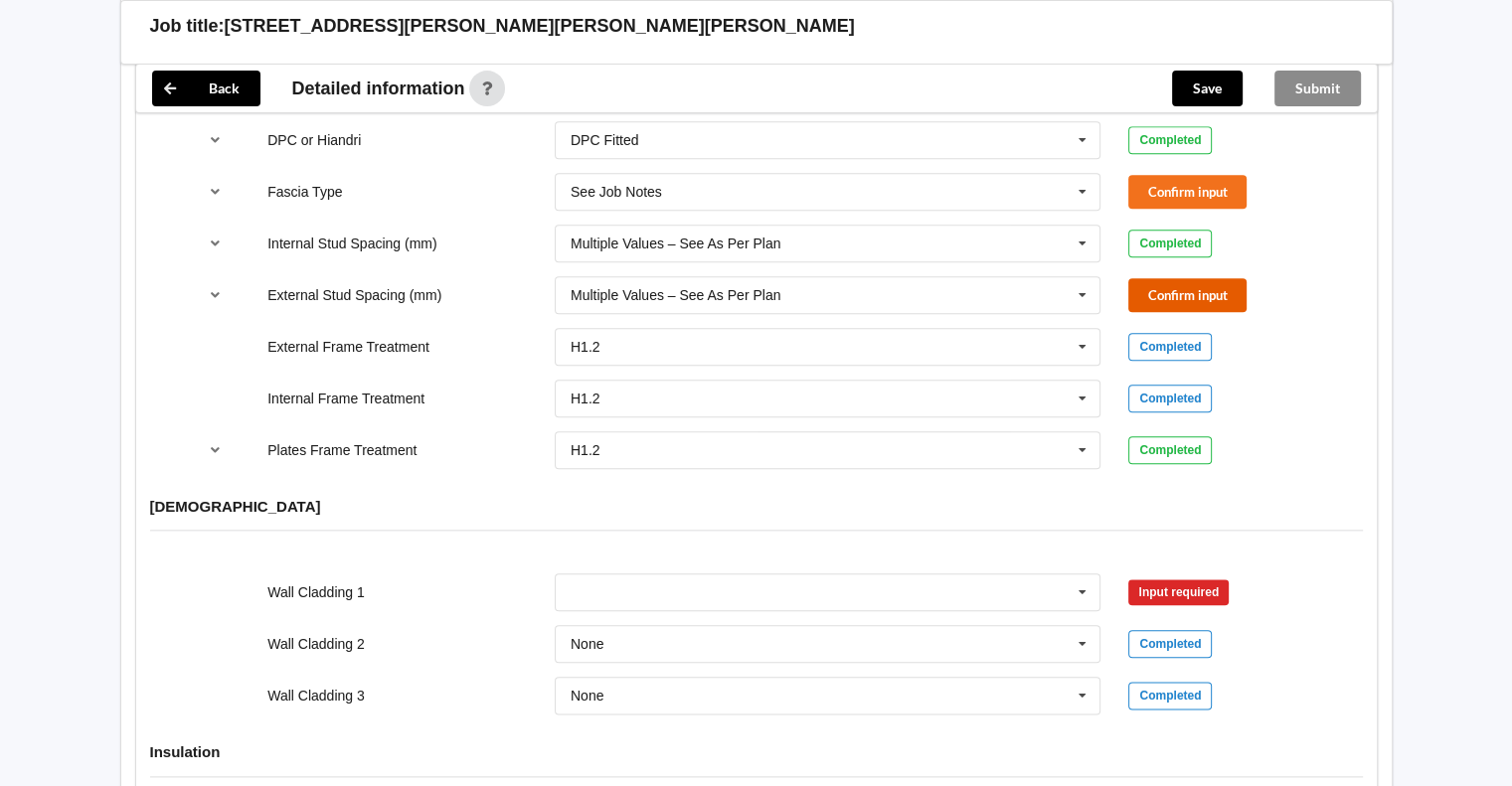click on "Confirm input" at bounding box center [1187, 294] 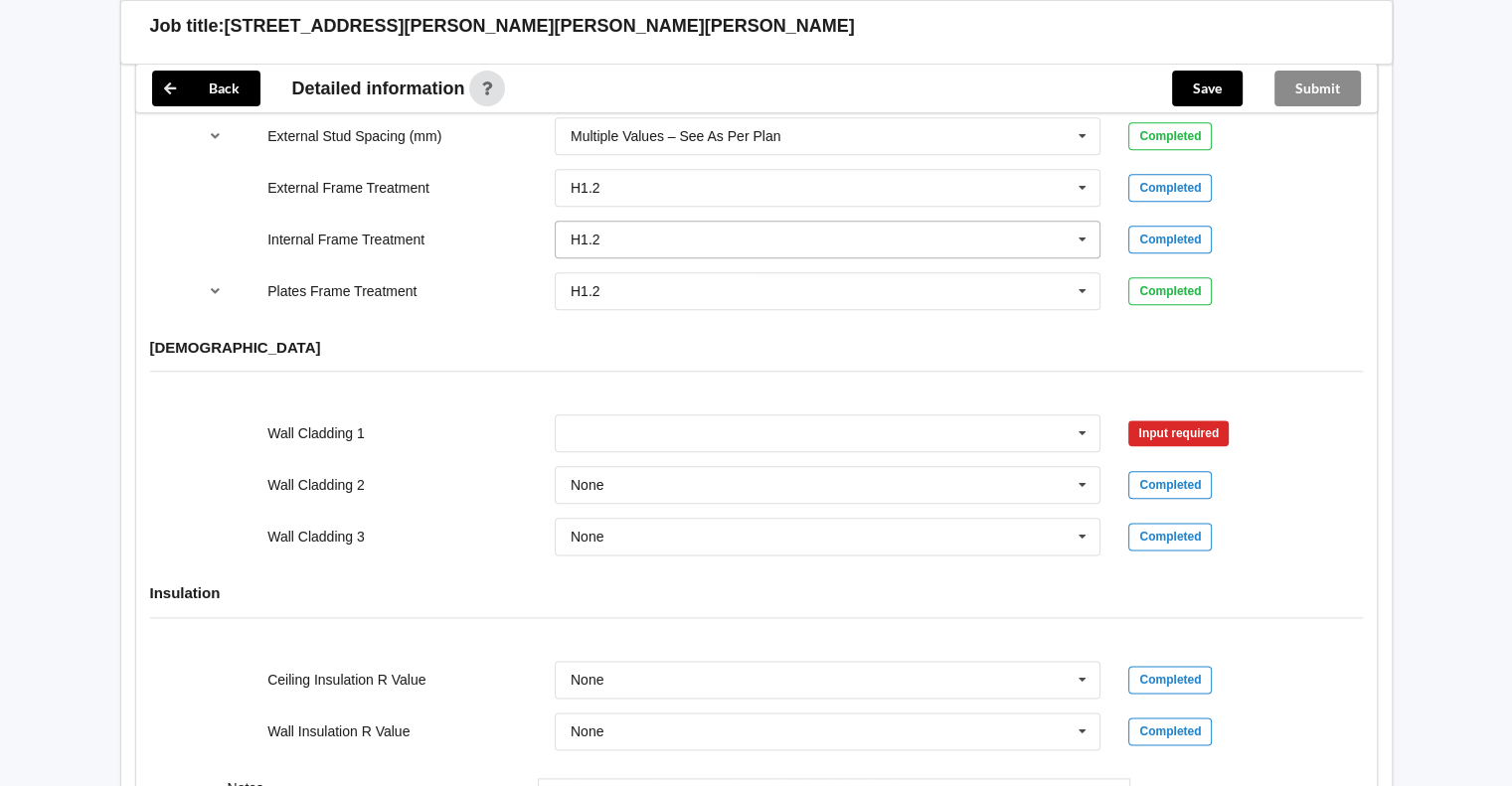 scroll, scrollTop: 2139, scrollLeft: 0, axis: vertical 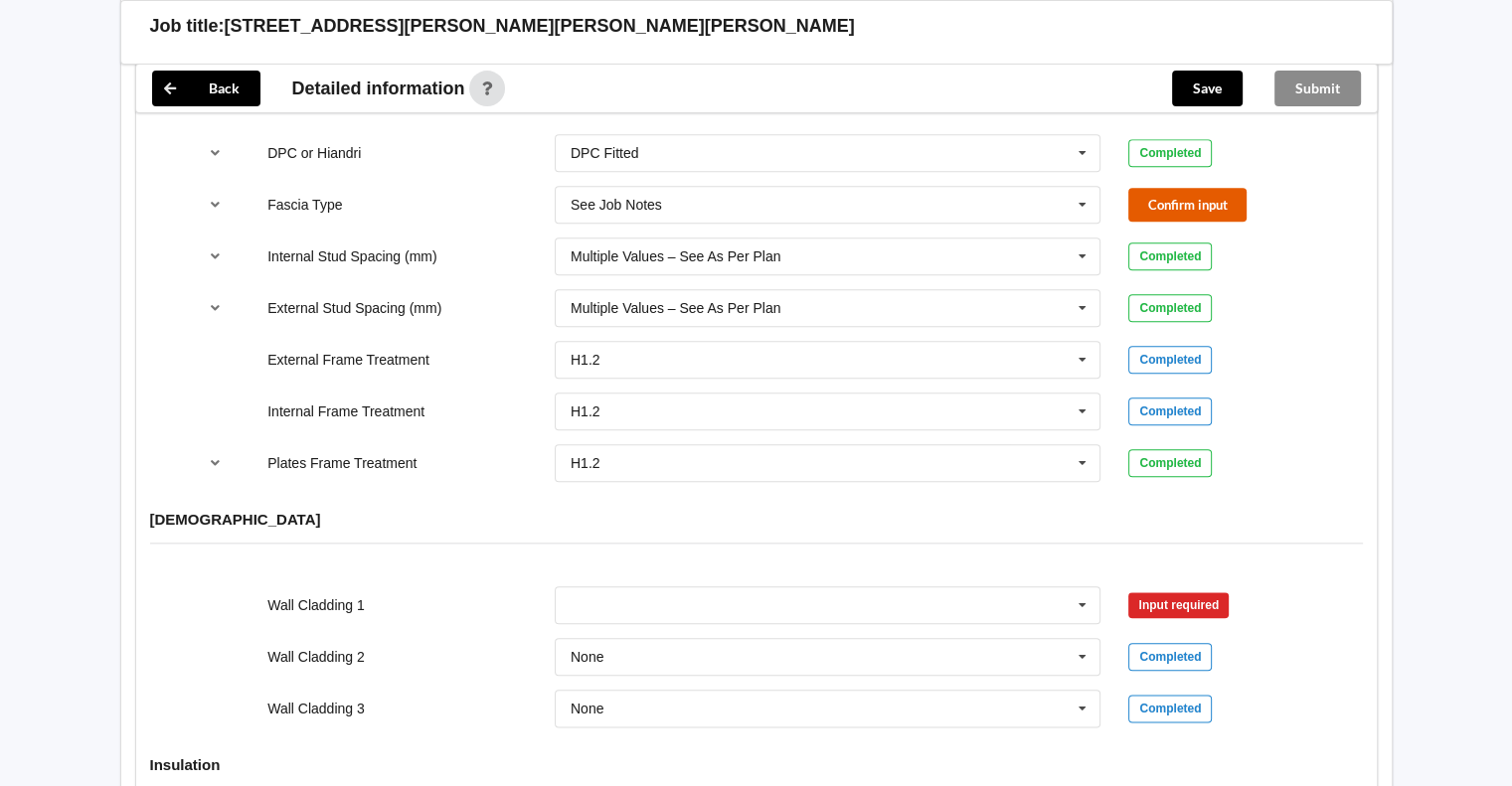click on "Confirm input" at bounding box center (1187, 204) 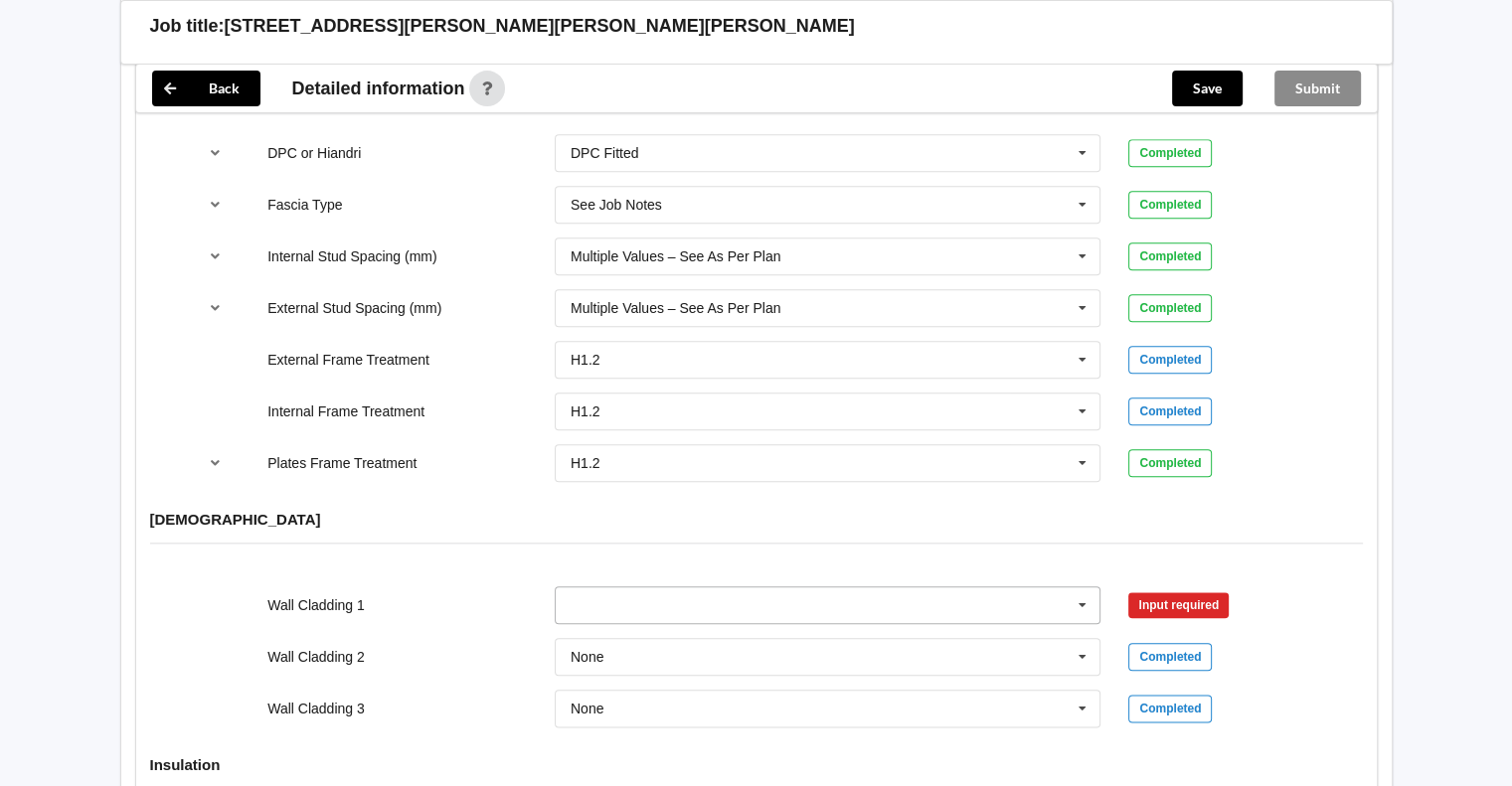 click at bounding box center (1083, 605) 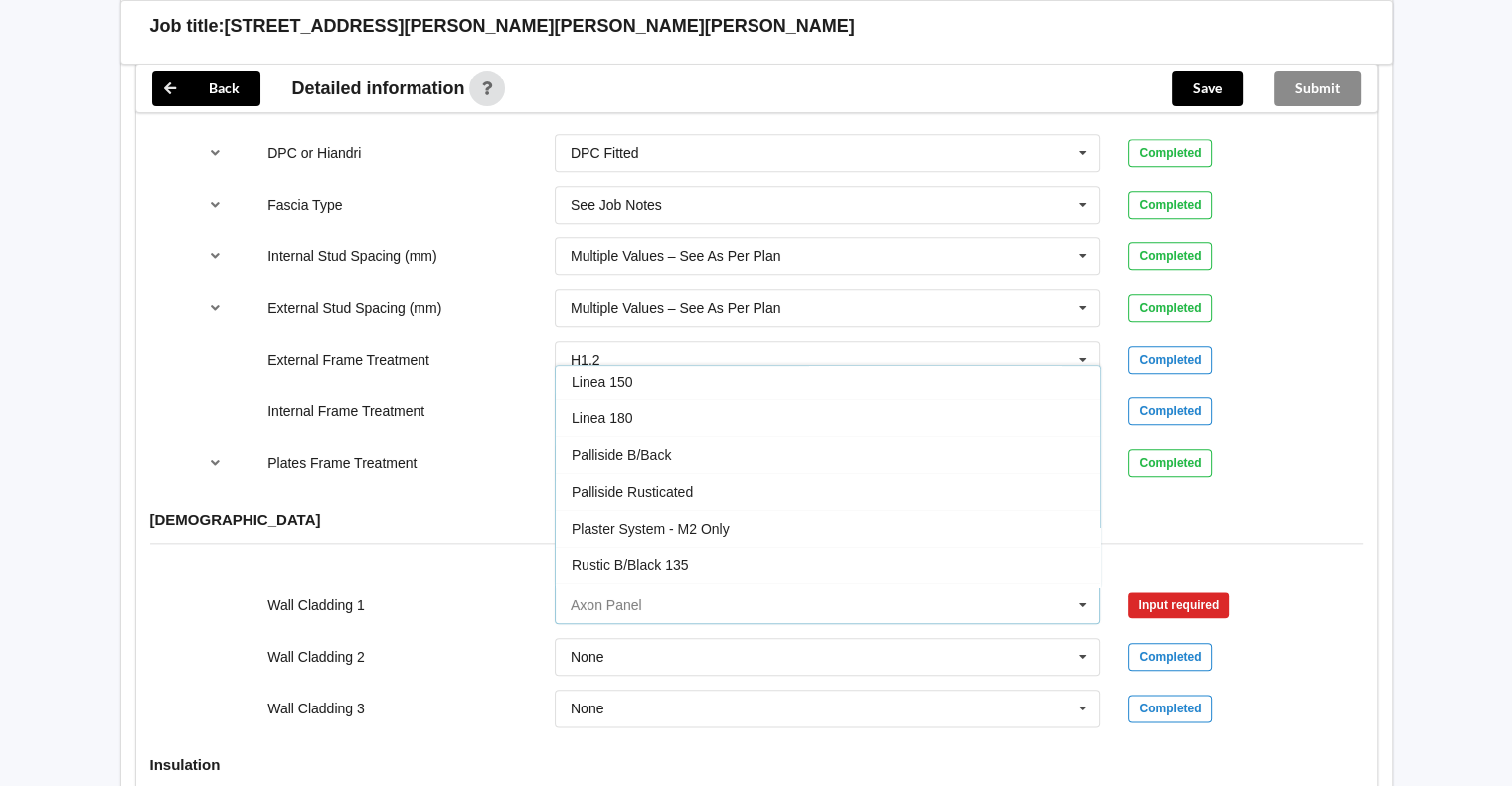 scroll, scrollTop: 1167, scrollLeft: 0, axis: vertical 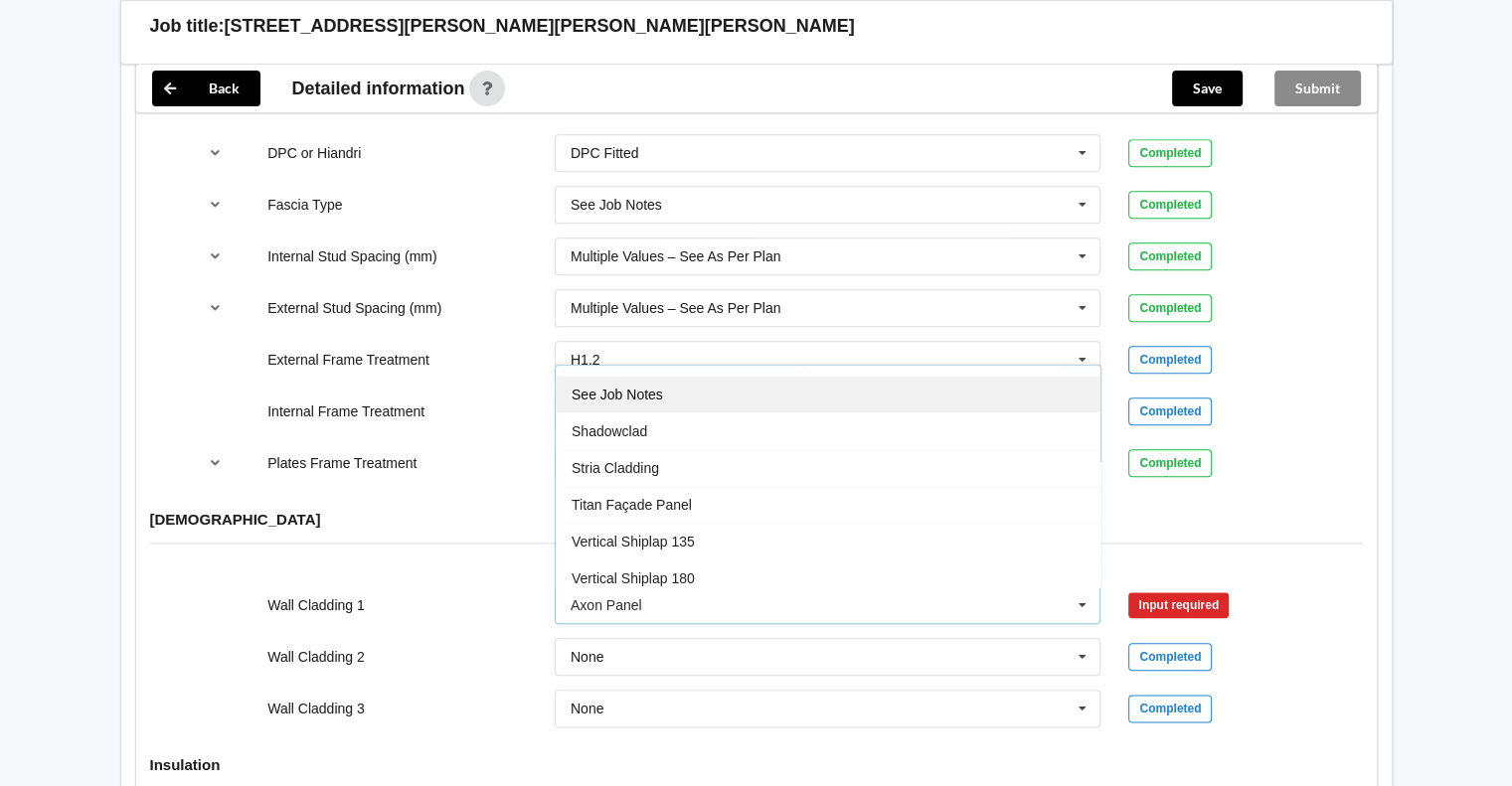 click on "See Job Notes" at bounding box center [828, 393] 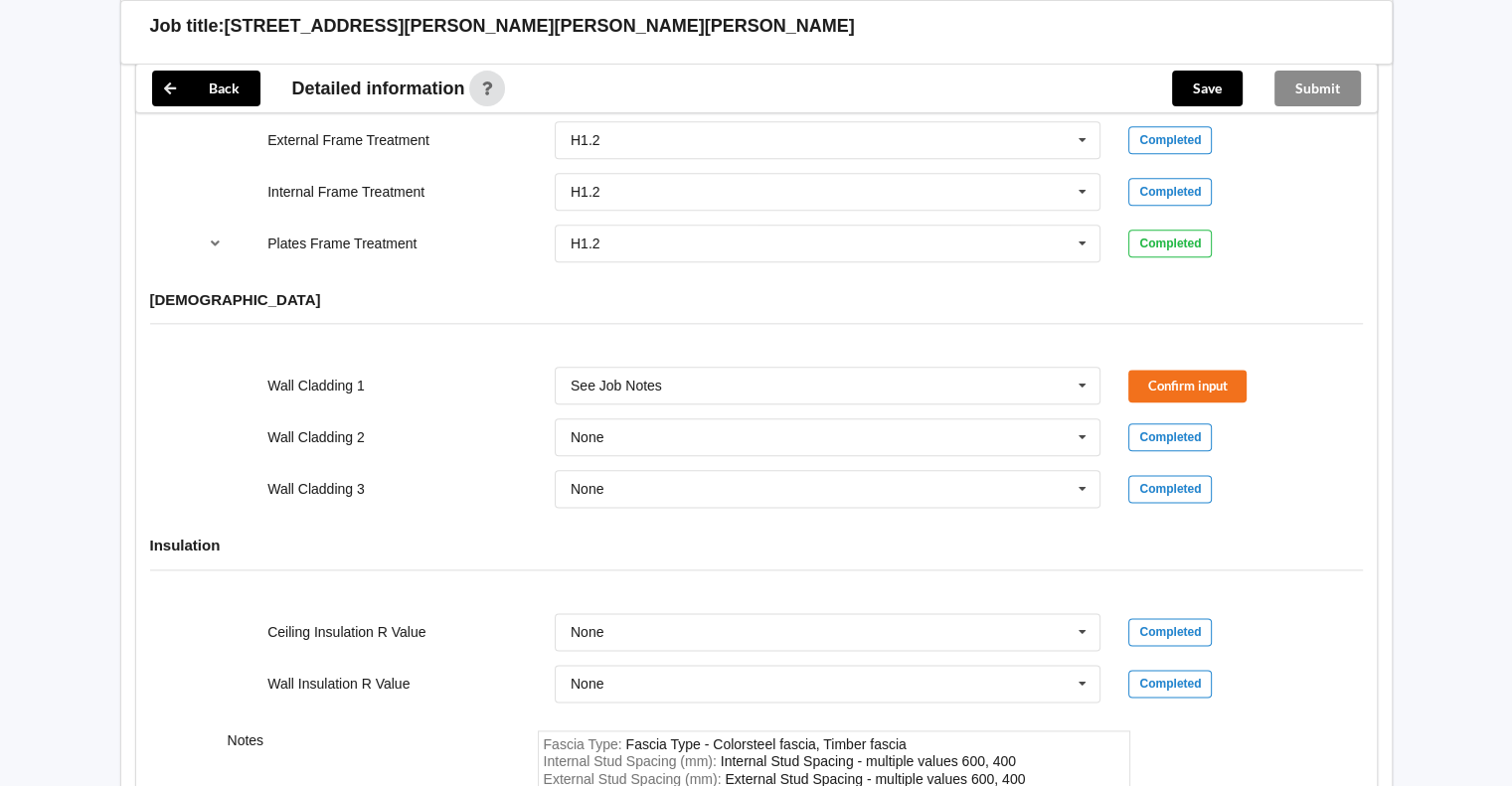 scroll, scrollTop: 2636, scrollLeft: 0, axis: vertical 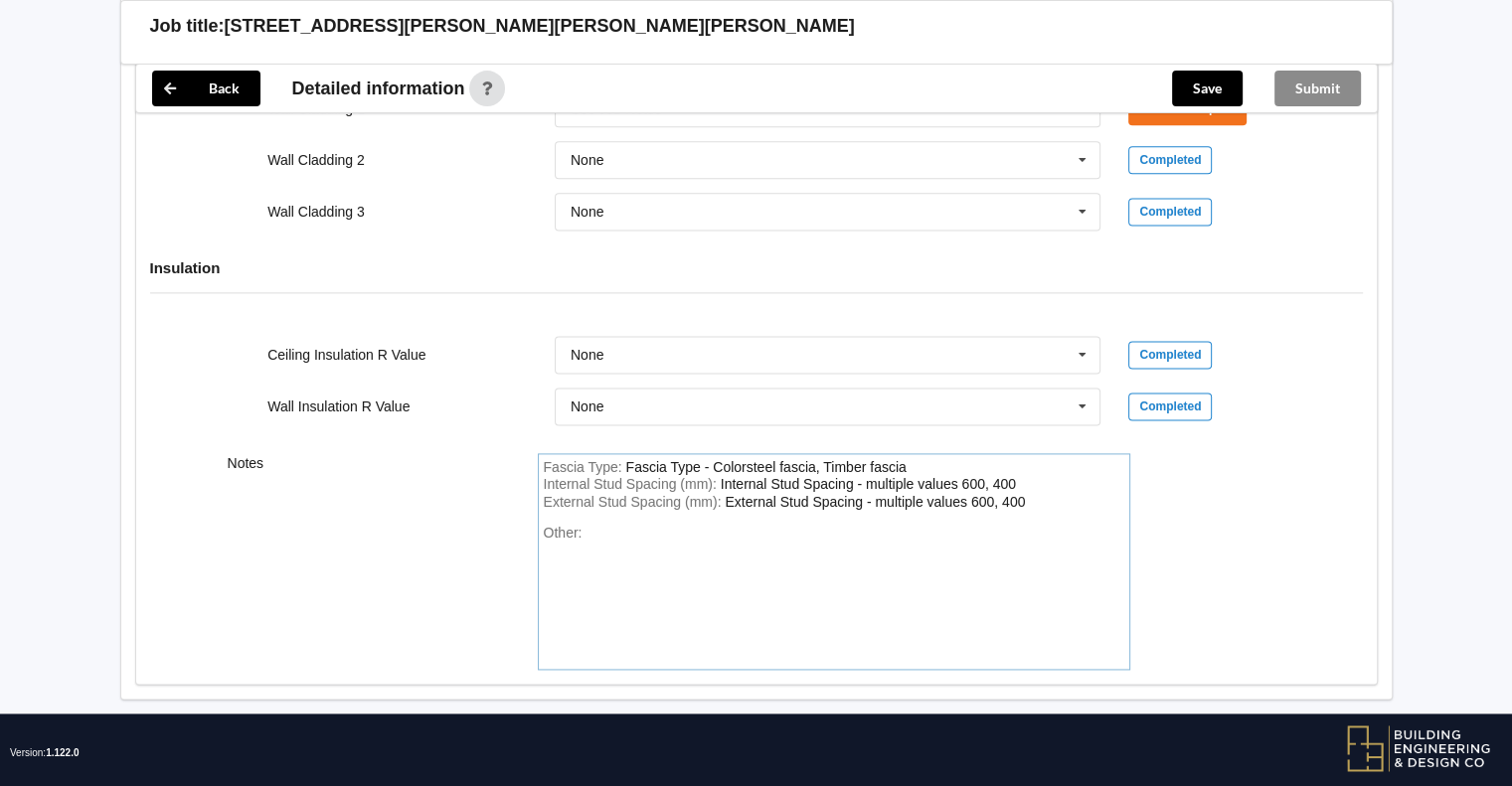 click on "Other:" at bounding box center (834, 594) 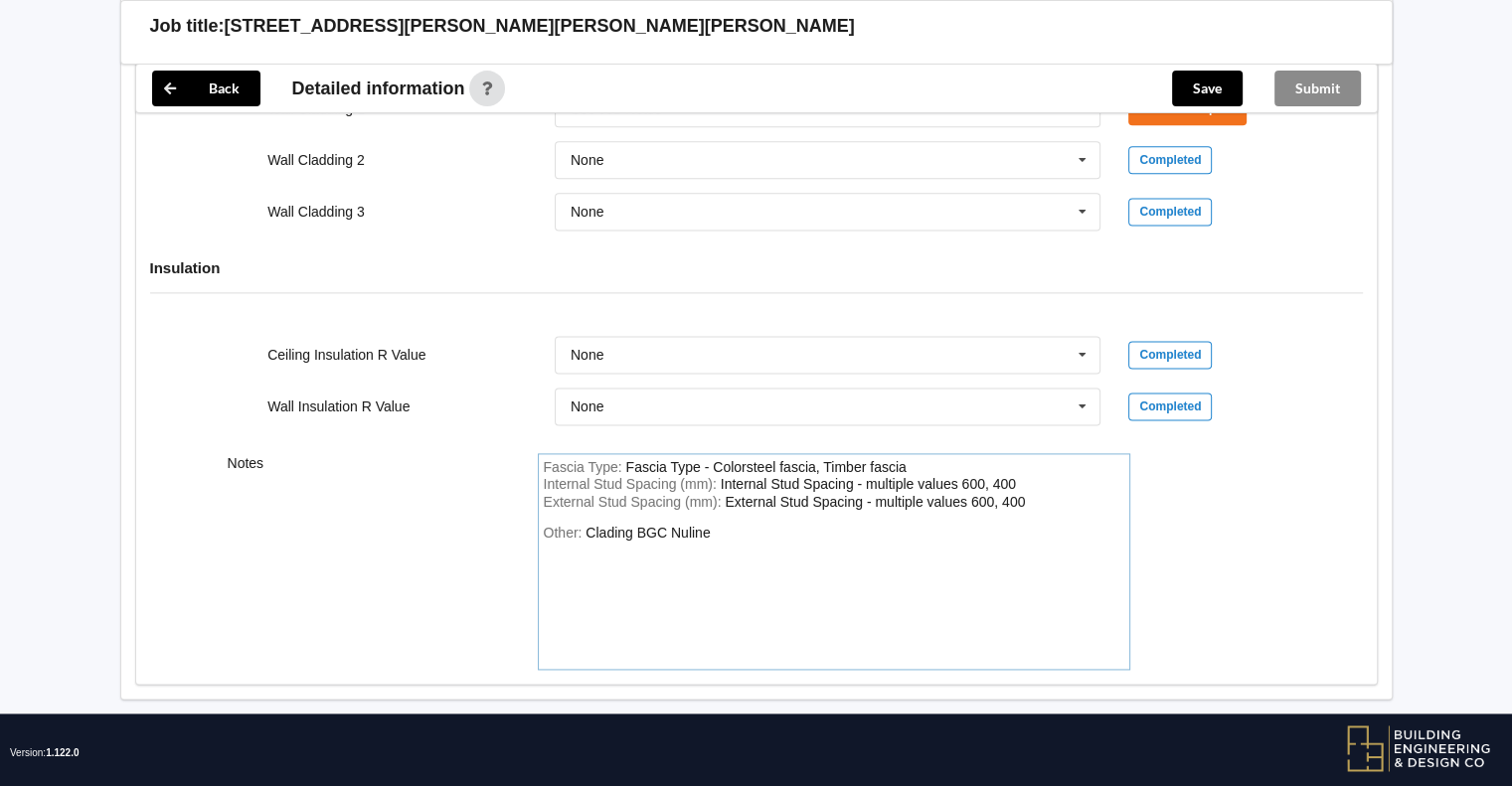 click on "Clading BGC Nuline" at bounding box center (647, 533) 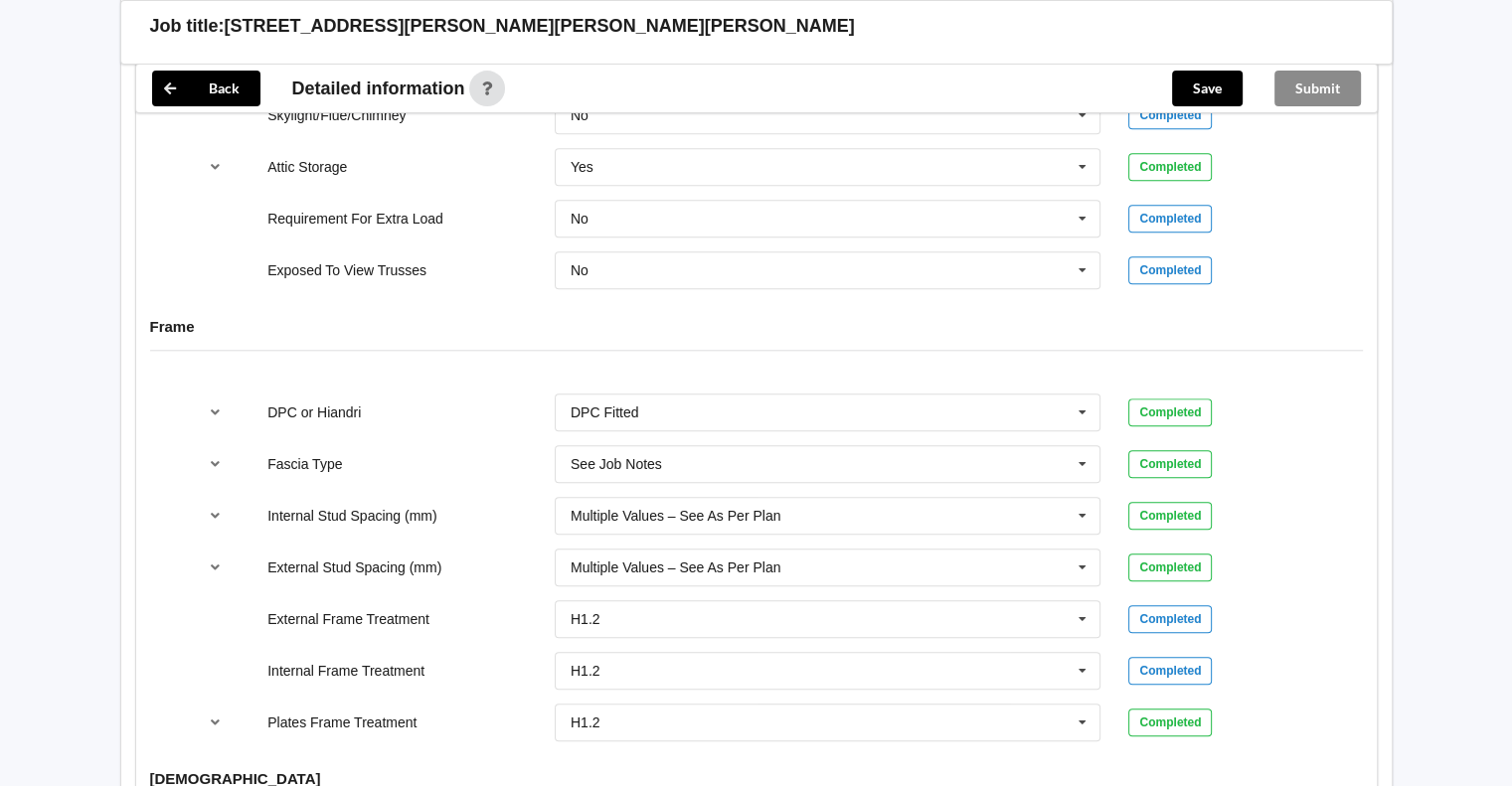 scroll, scrollTop: 2305, scrollLeft: 0, axis: vertical 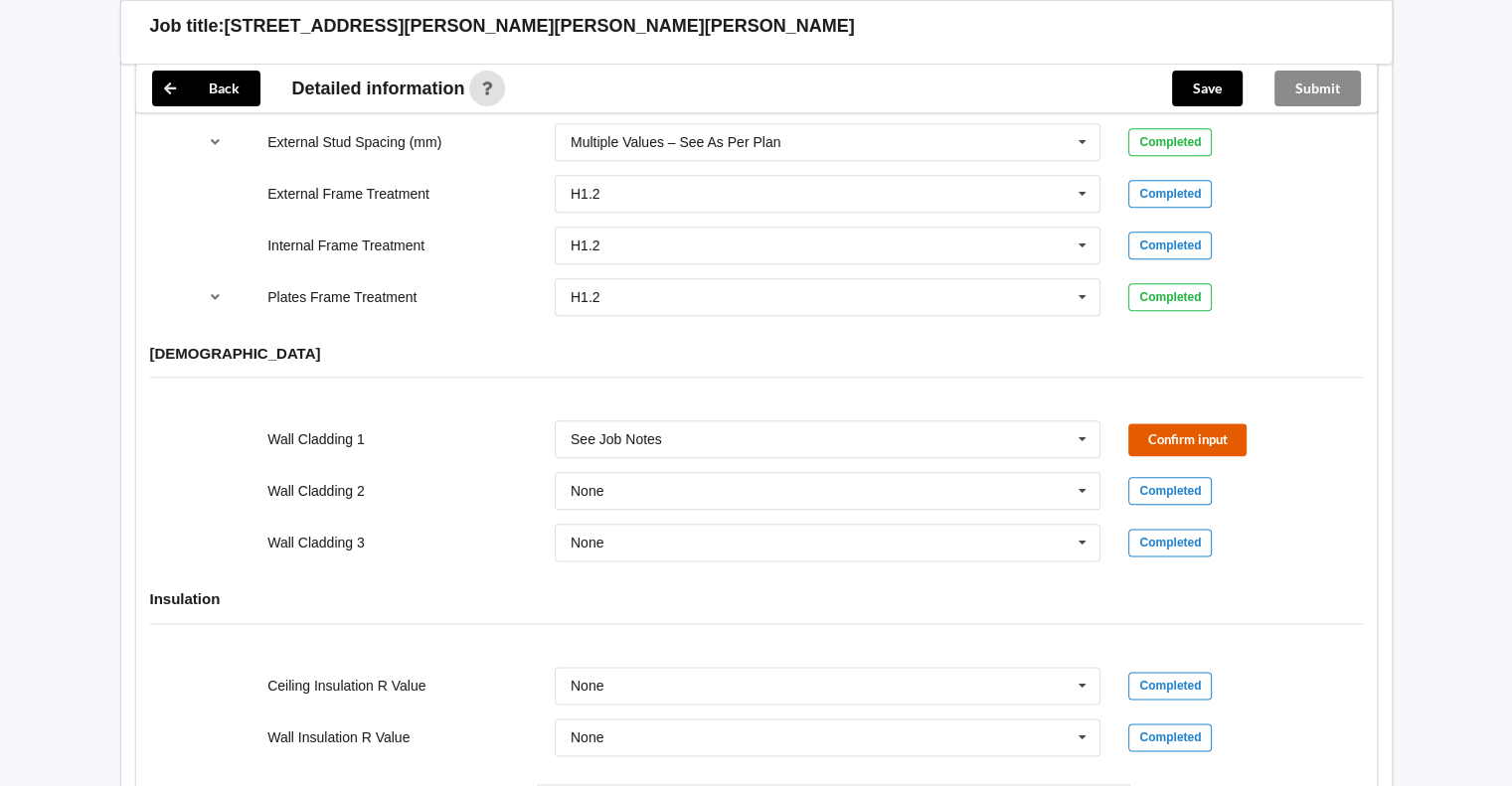 click on "Confirm input" at bounding box center (1187, 439) 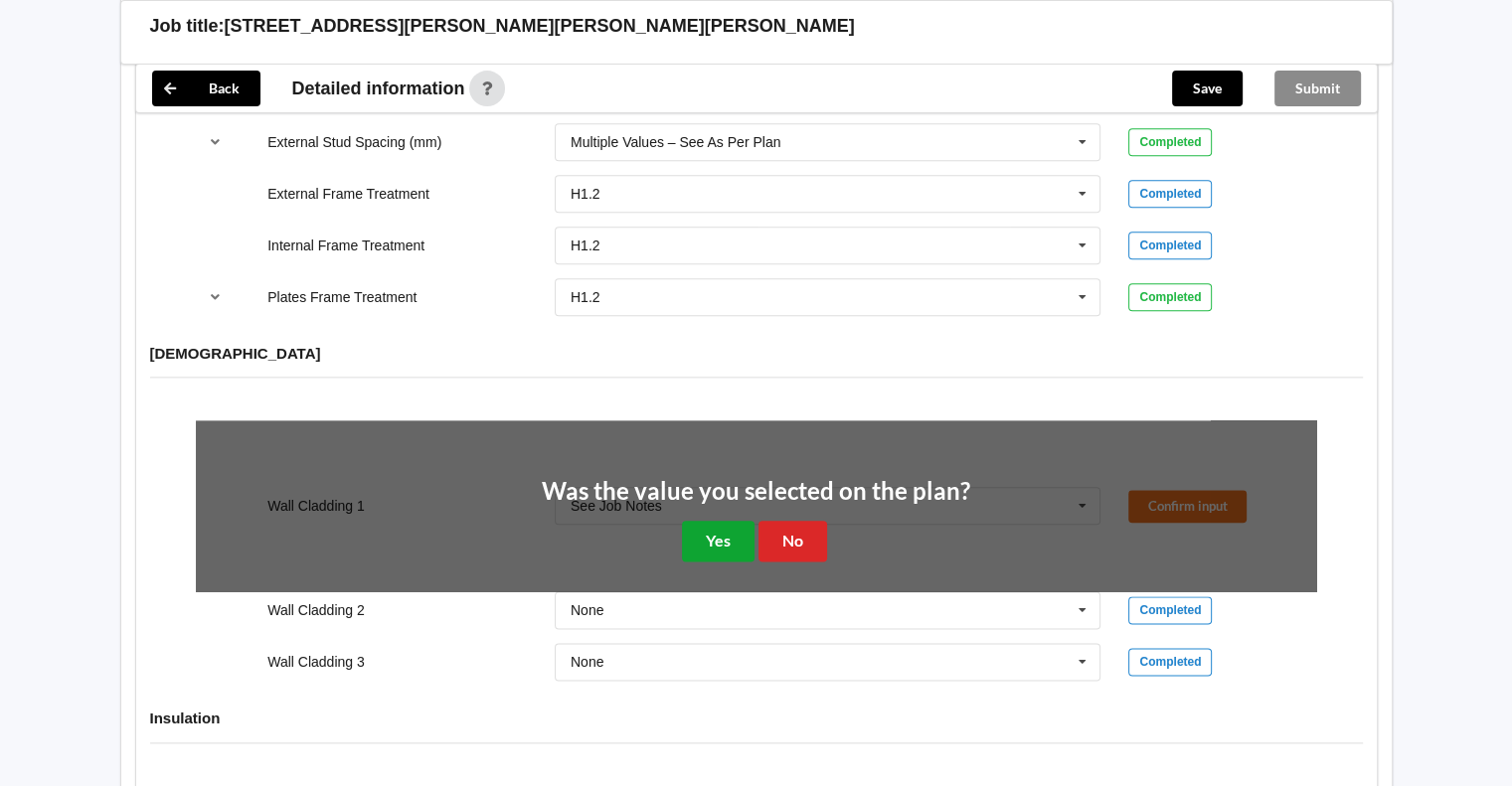 click on "Yes" at bounding box center [718, 541] 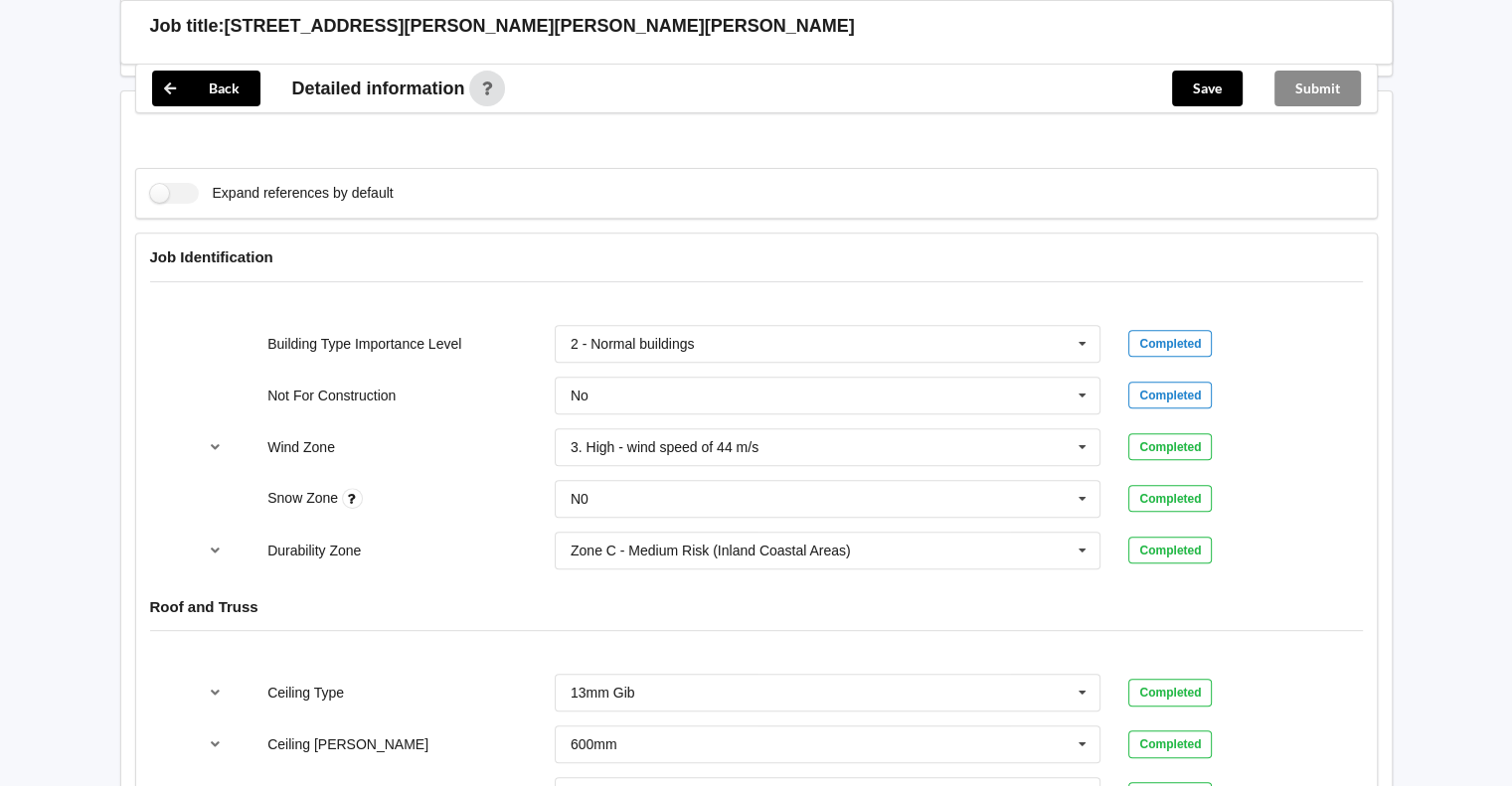 scroll, scrollTop: 994, scrollLeft: 0, axis: vertical 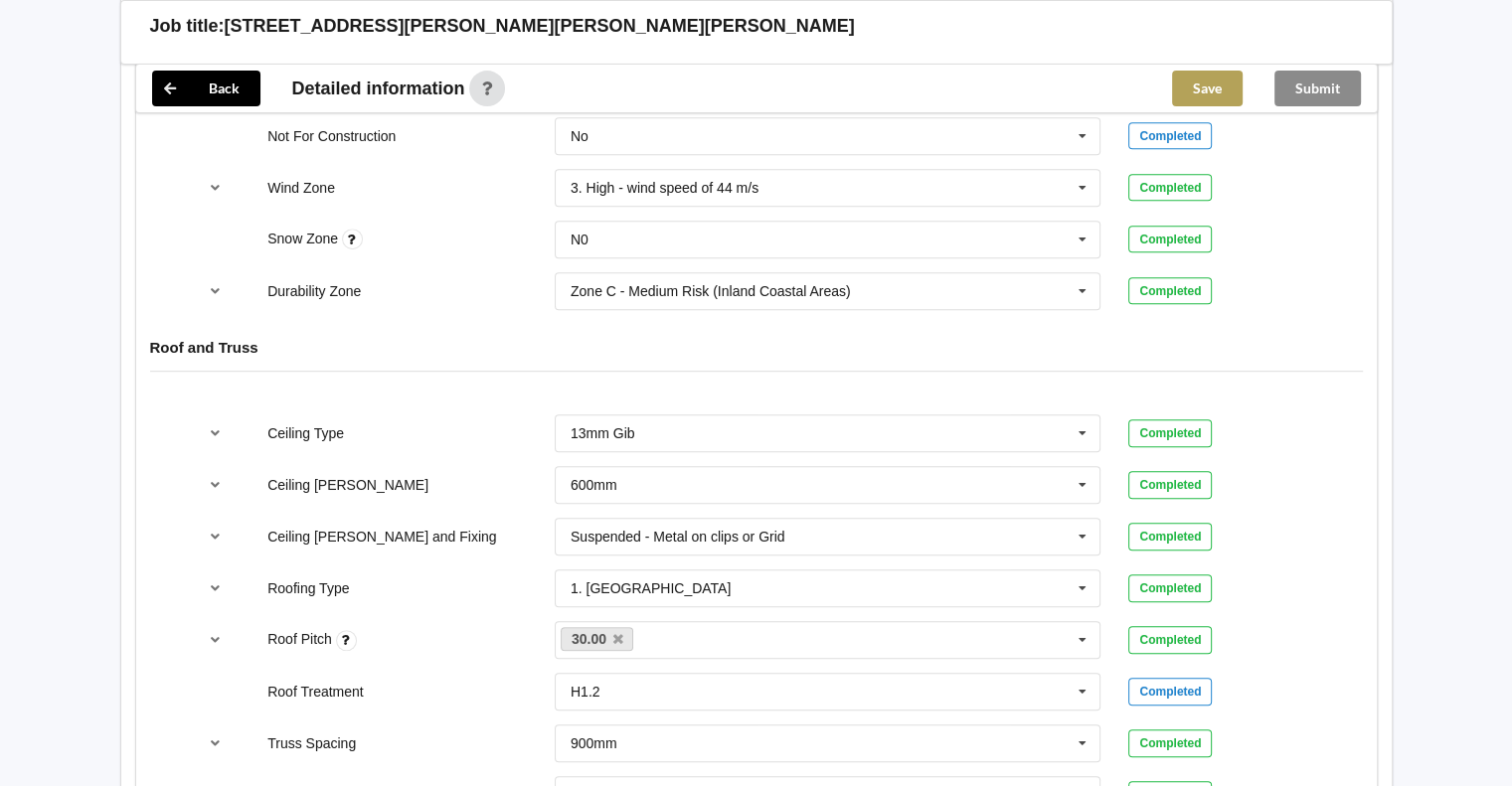 click on "Save" at bounding box center (1207, 88) 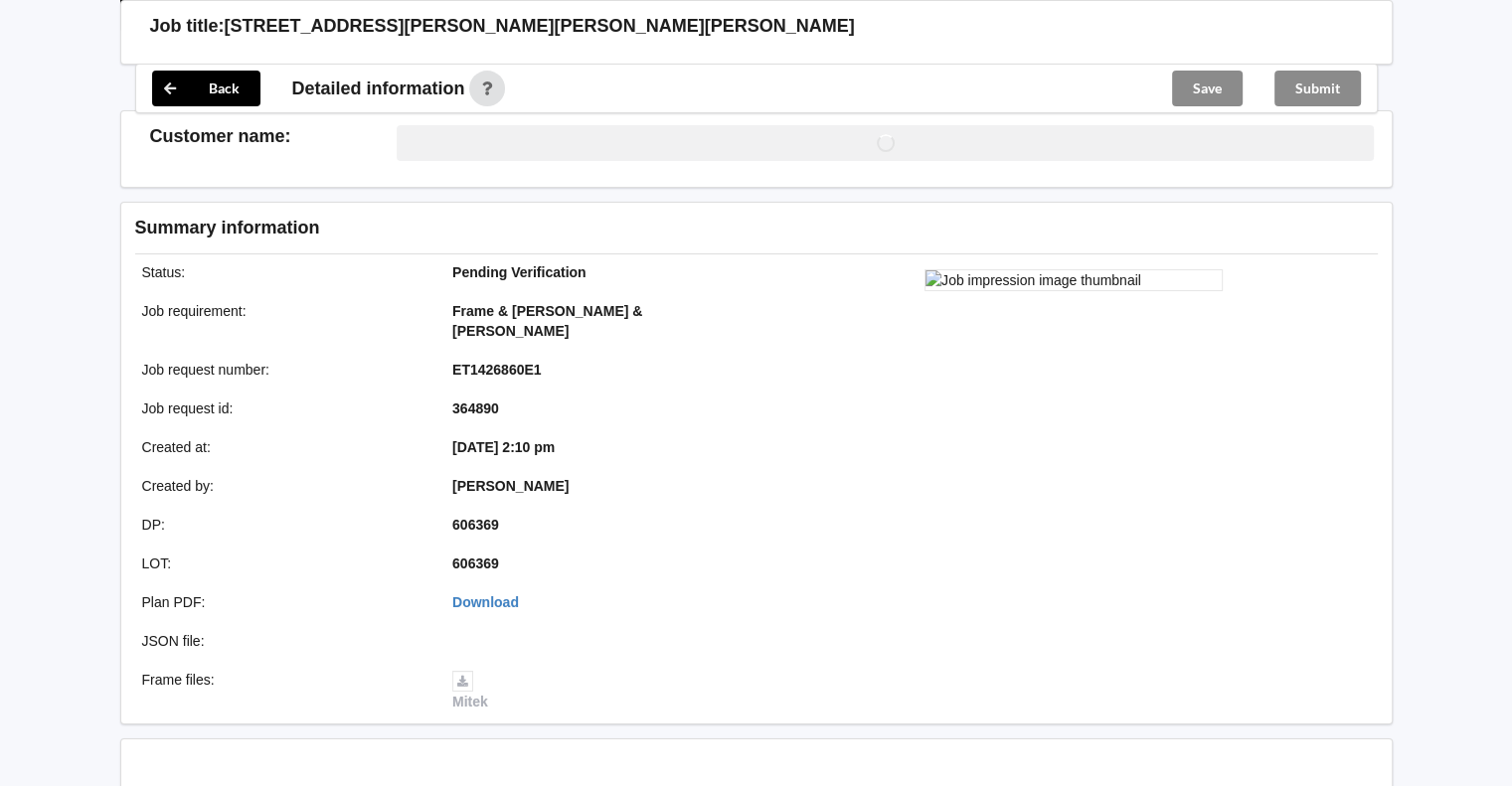 scroll, scrollTop: 994, scrollLeft: 0, axis: vertical 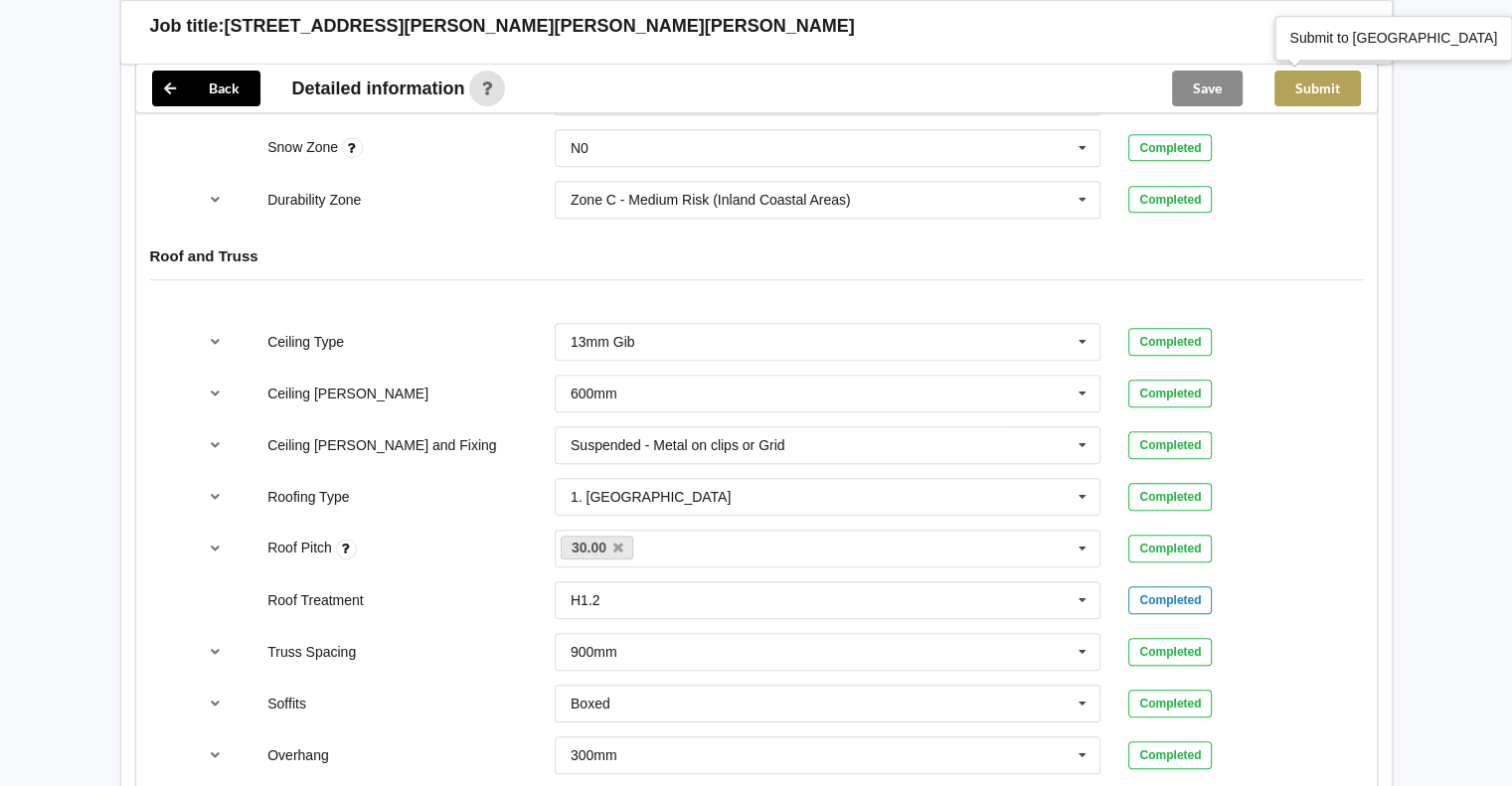 click on "Submit" at bounding box center [1317, 88] 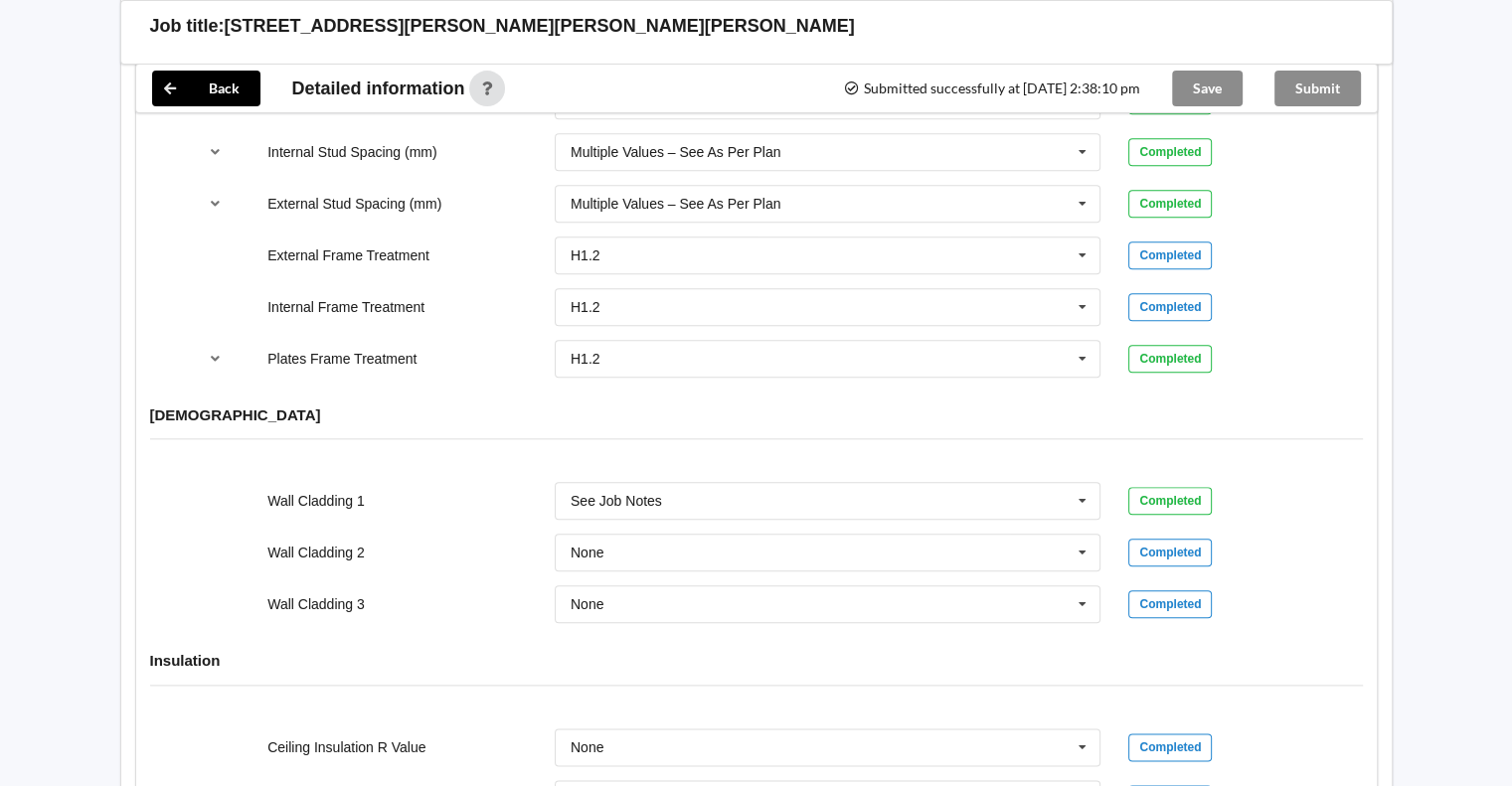 scroll, scrollTop: 2546, scrollLeft: 0, axis: vertical 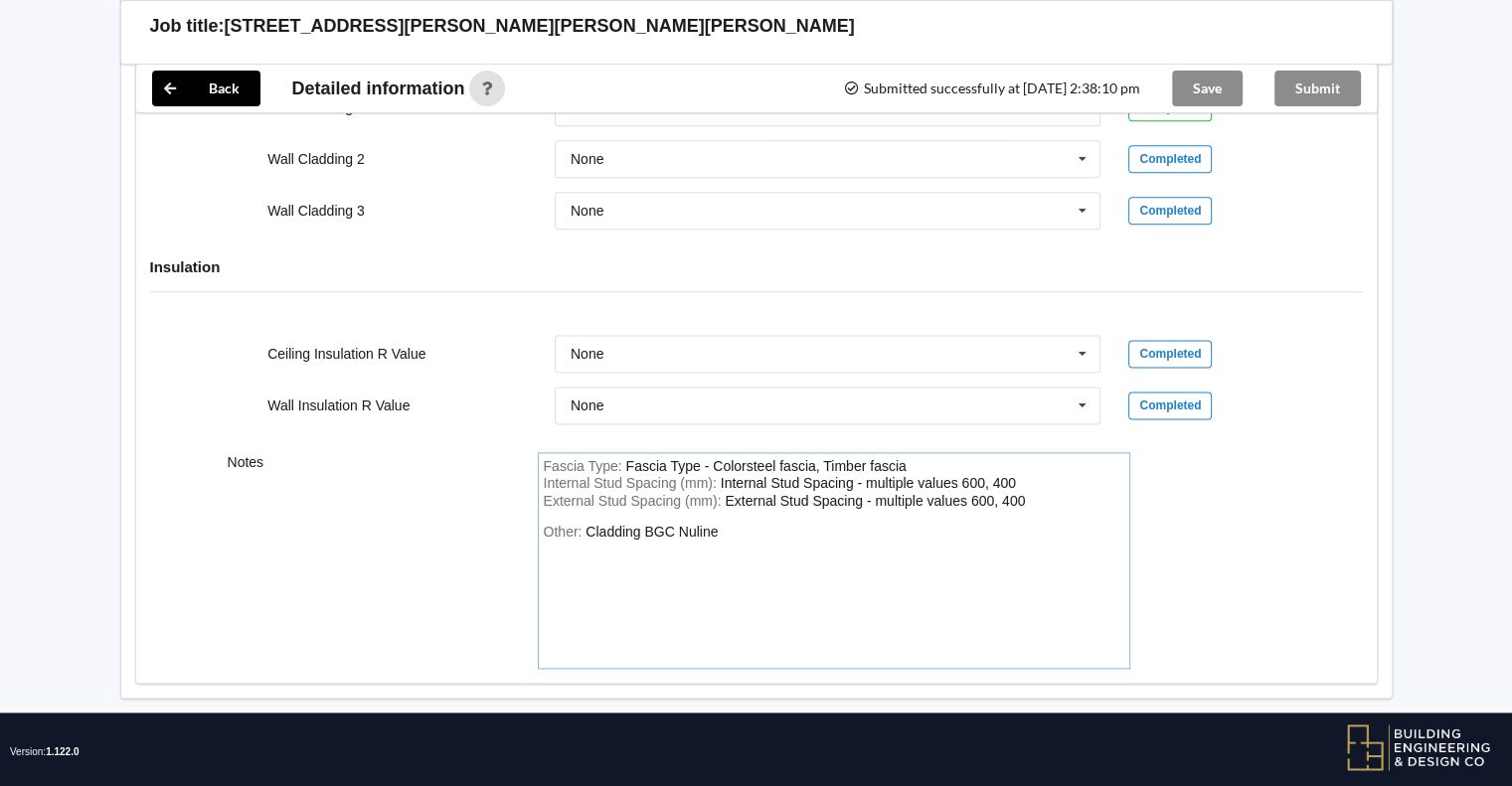 click on "Other:    Cladding BGC Nuline" at bounding box center (834, 593) 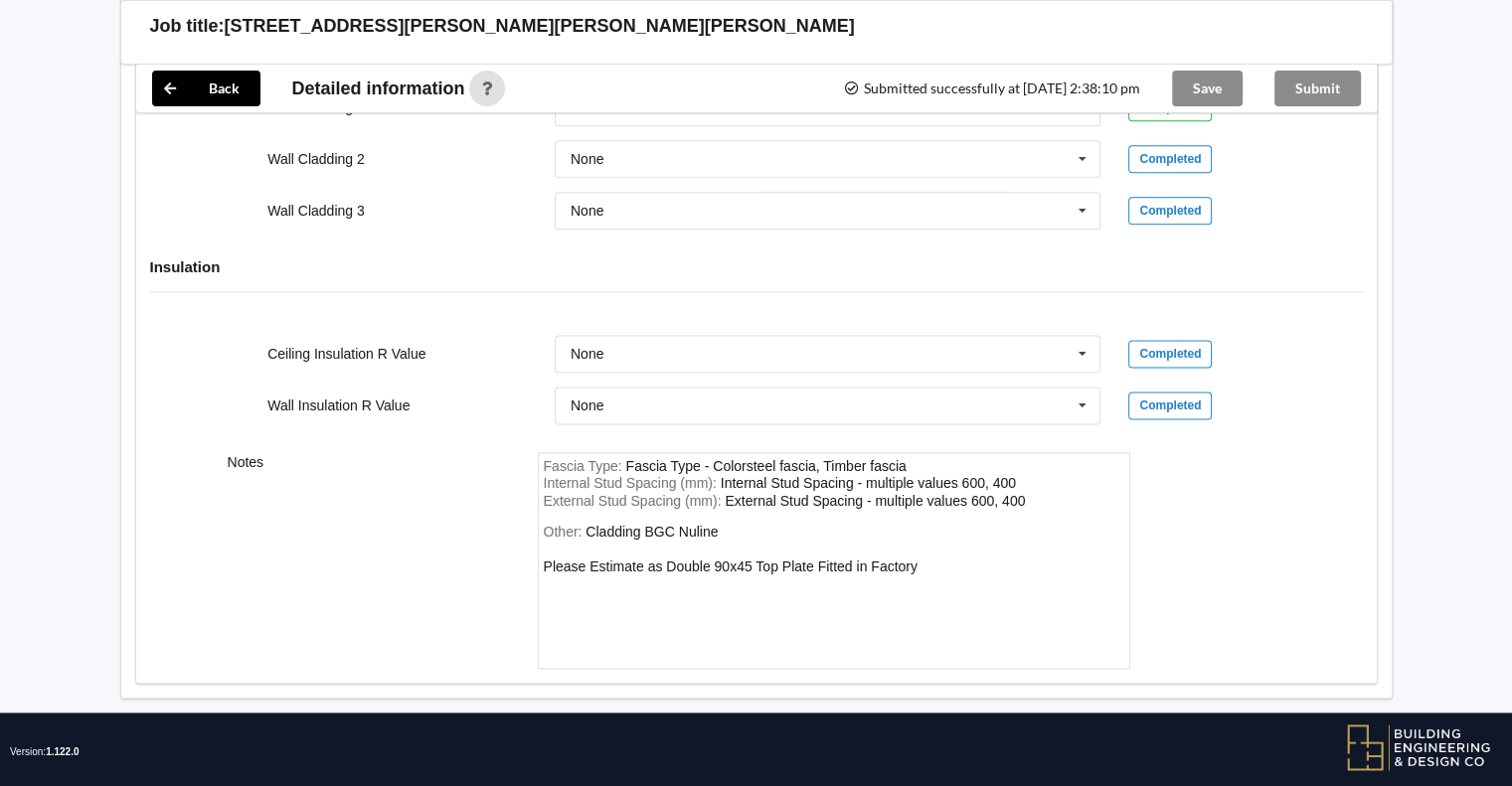 click on "Save" at bounding box center (1207, 88) 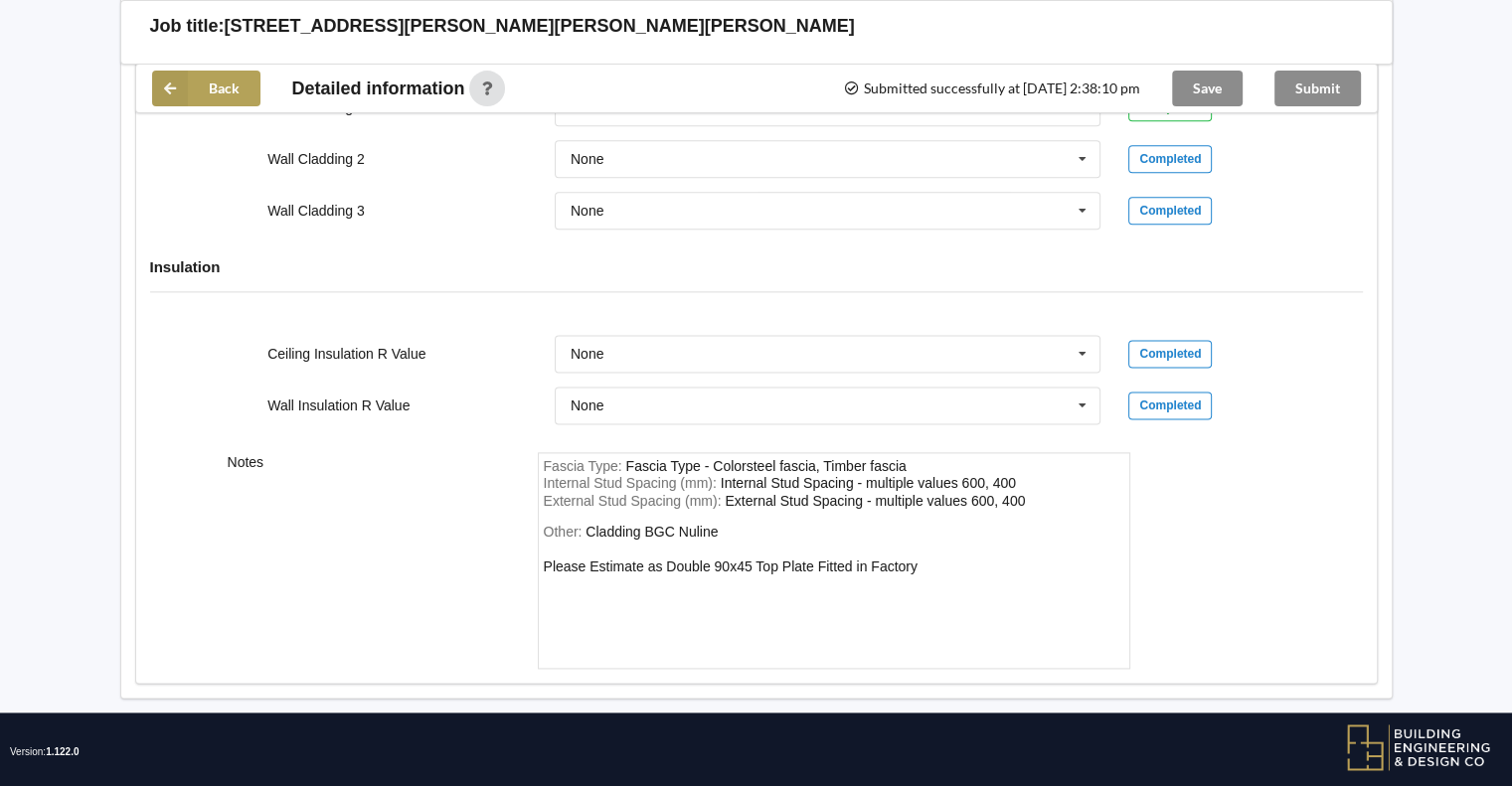click on "Back" at bounding box center [206, 88] 